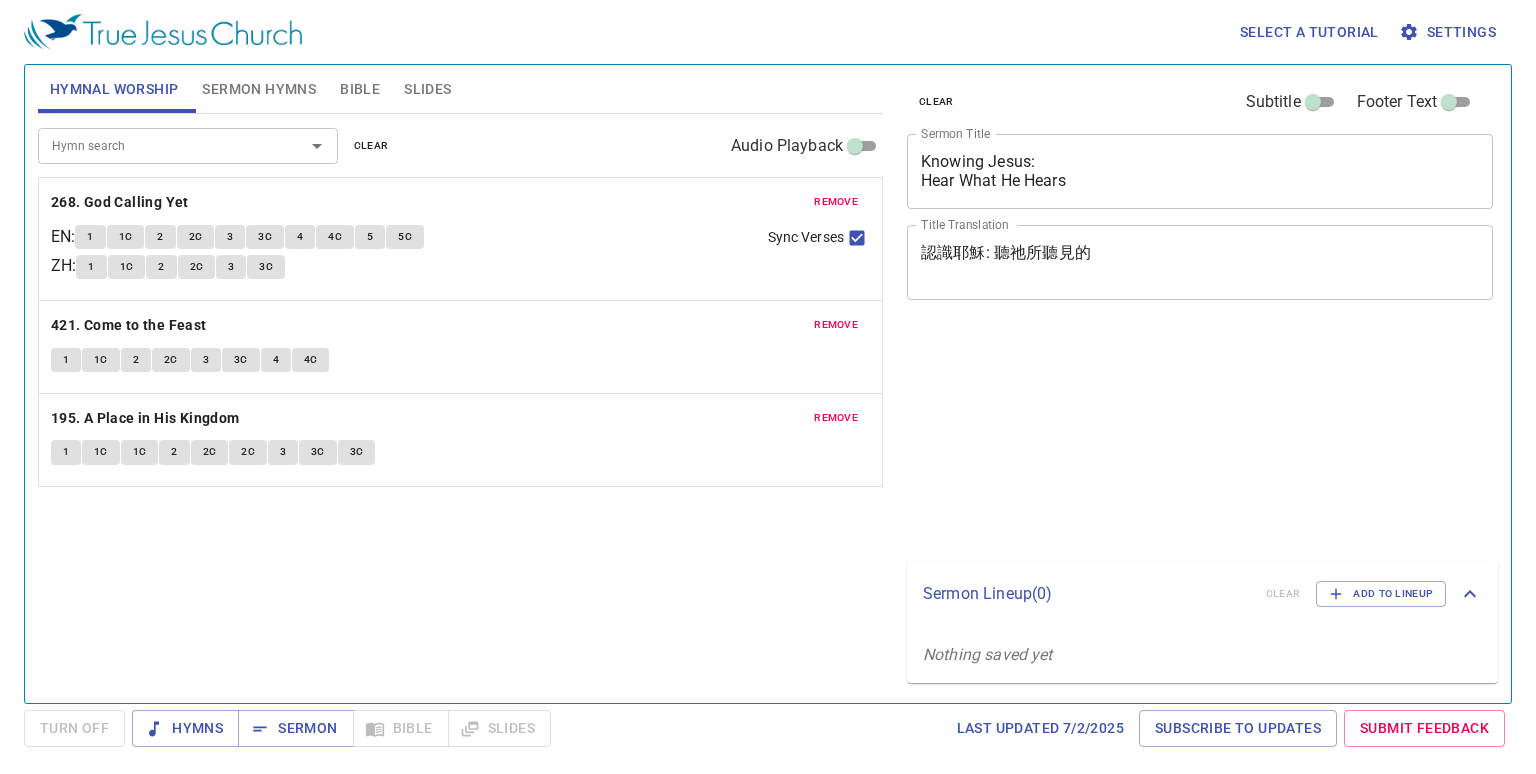scroll, scrollTop: 0, scrollLeft: 0, axis: both 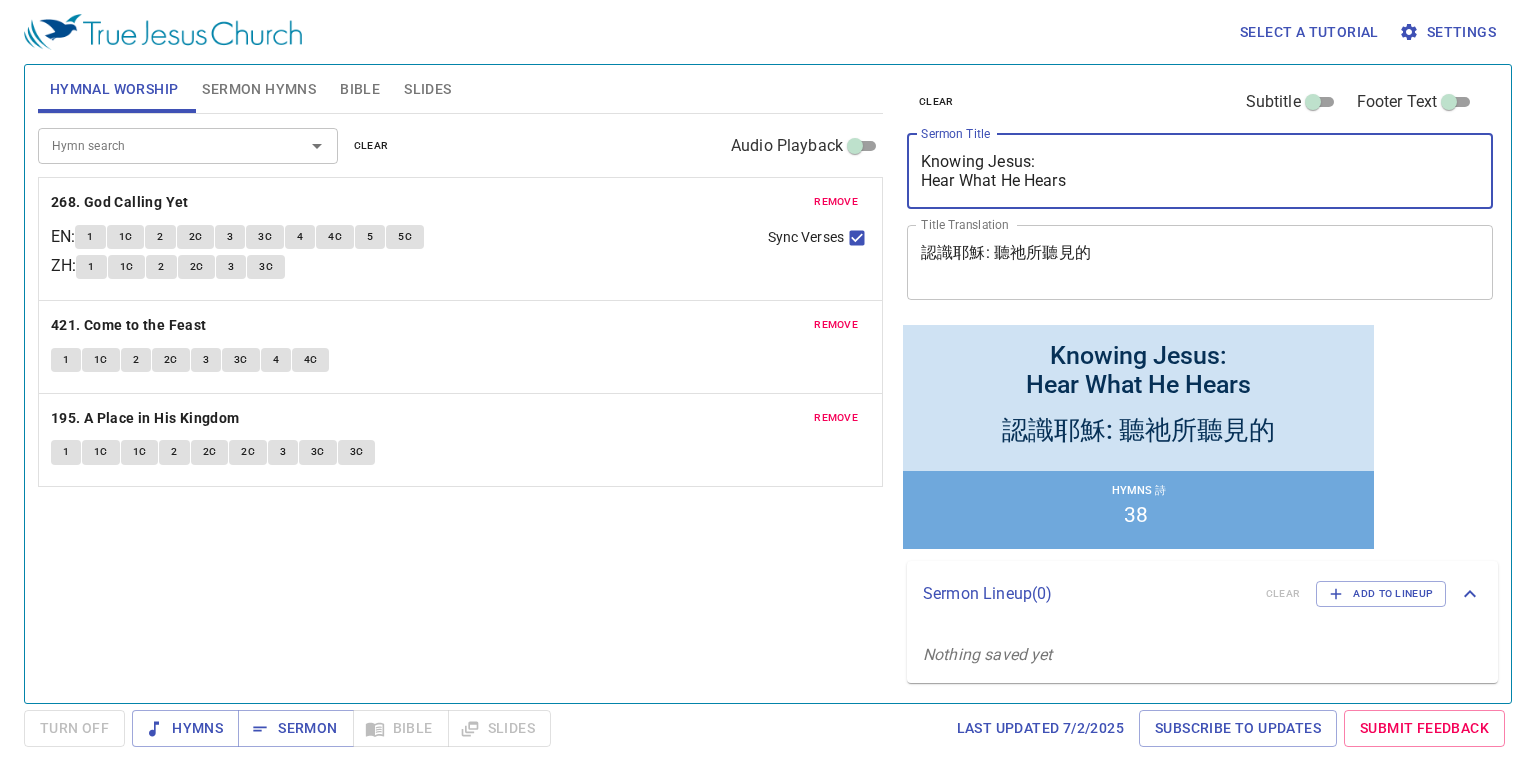 drag, startPoint x: 1123, startPoint y: 188, endPoint x: 652, endPoint y: 43, distance: 492.81436 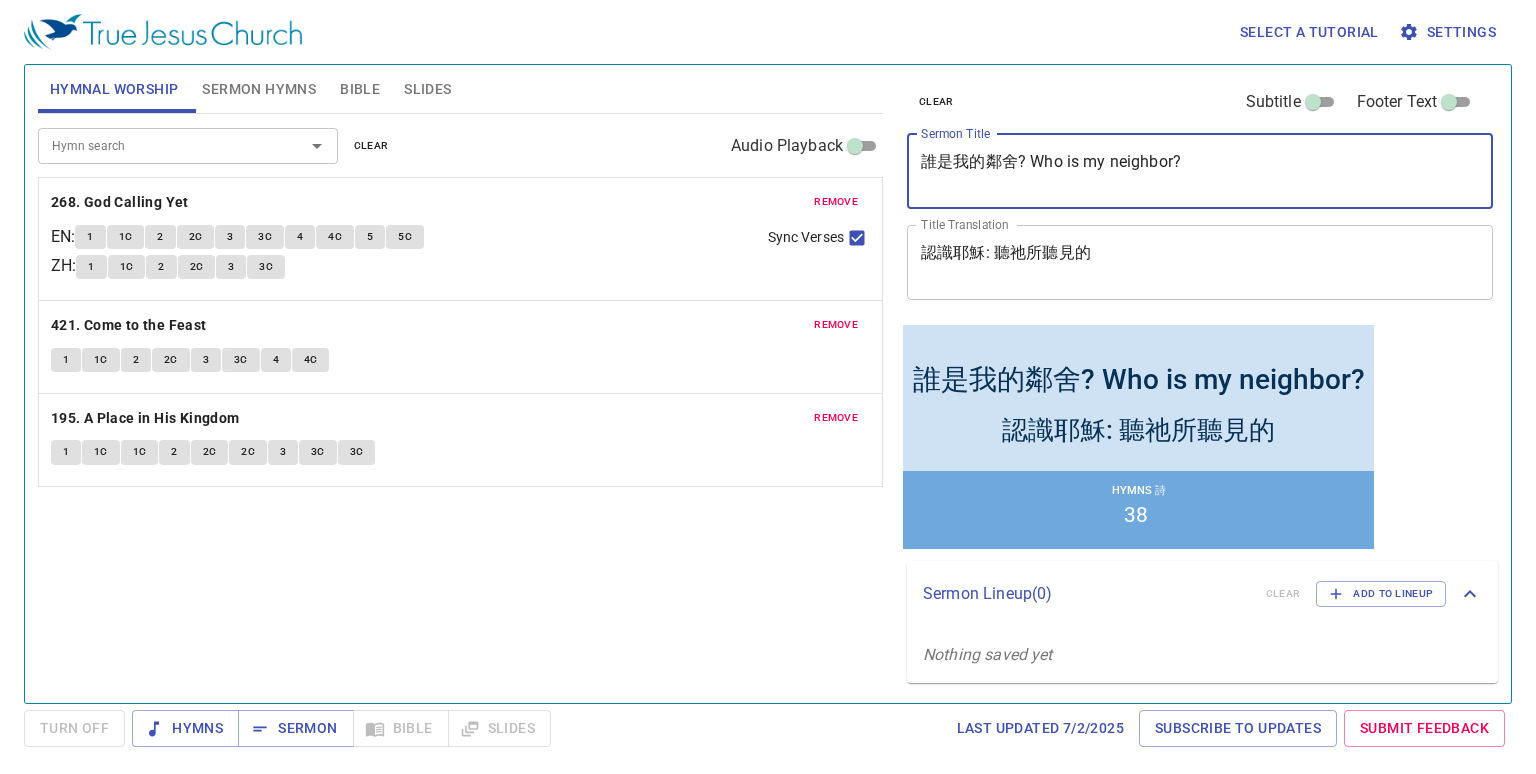 drag, startPoint x: 1032, startPoint y: 157, endPoint x: 1266, endPoint y: 185, distance: 235.66927 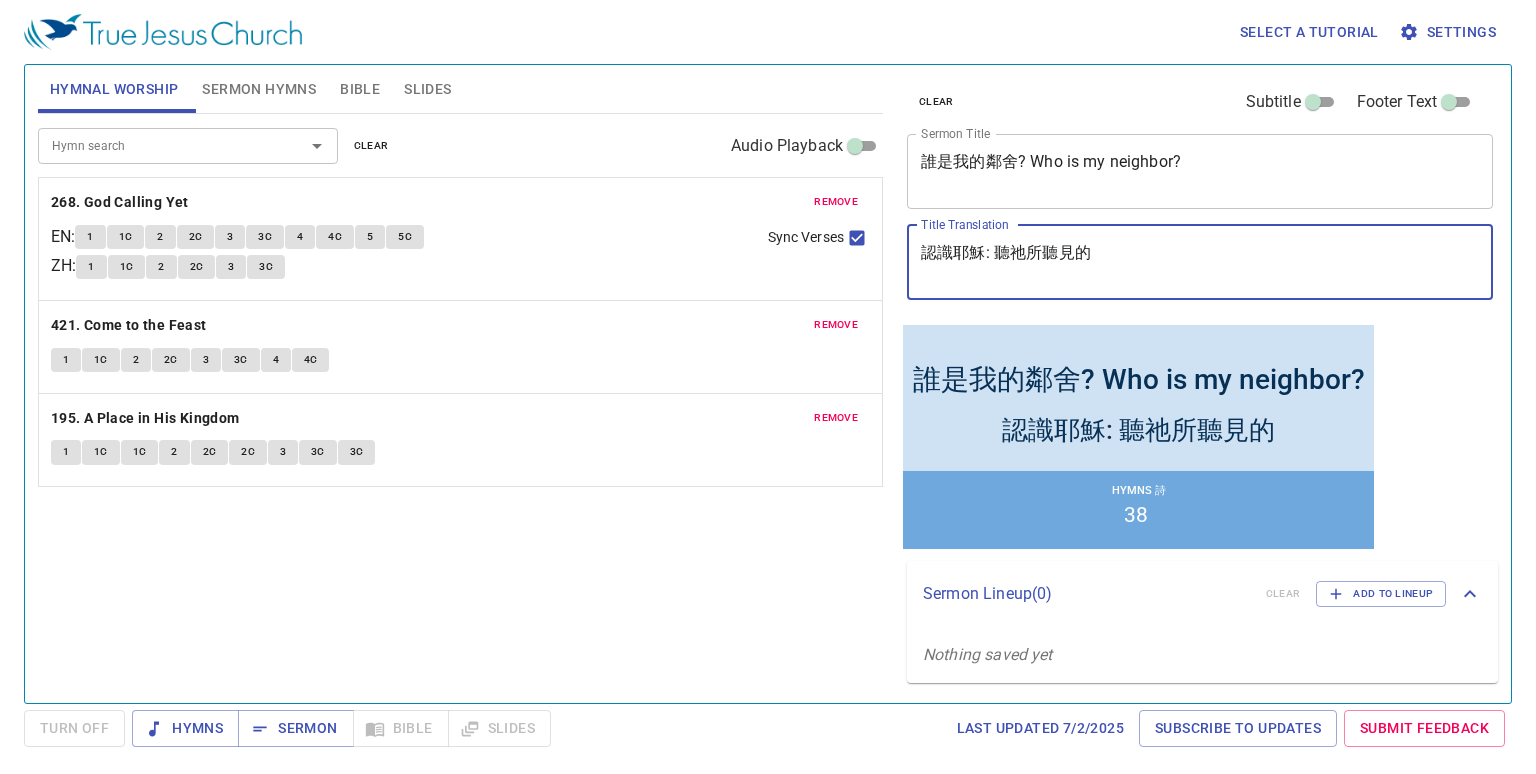 drag, startPoint x: 1110, startPoint y: 255, endPoint x: 545, endPoint y: 196, distance: 568.0722 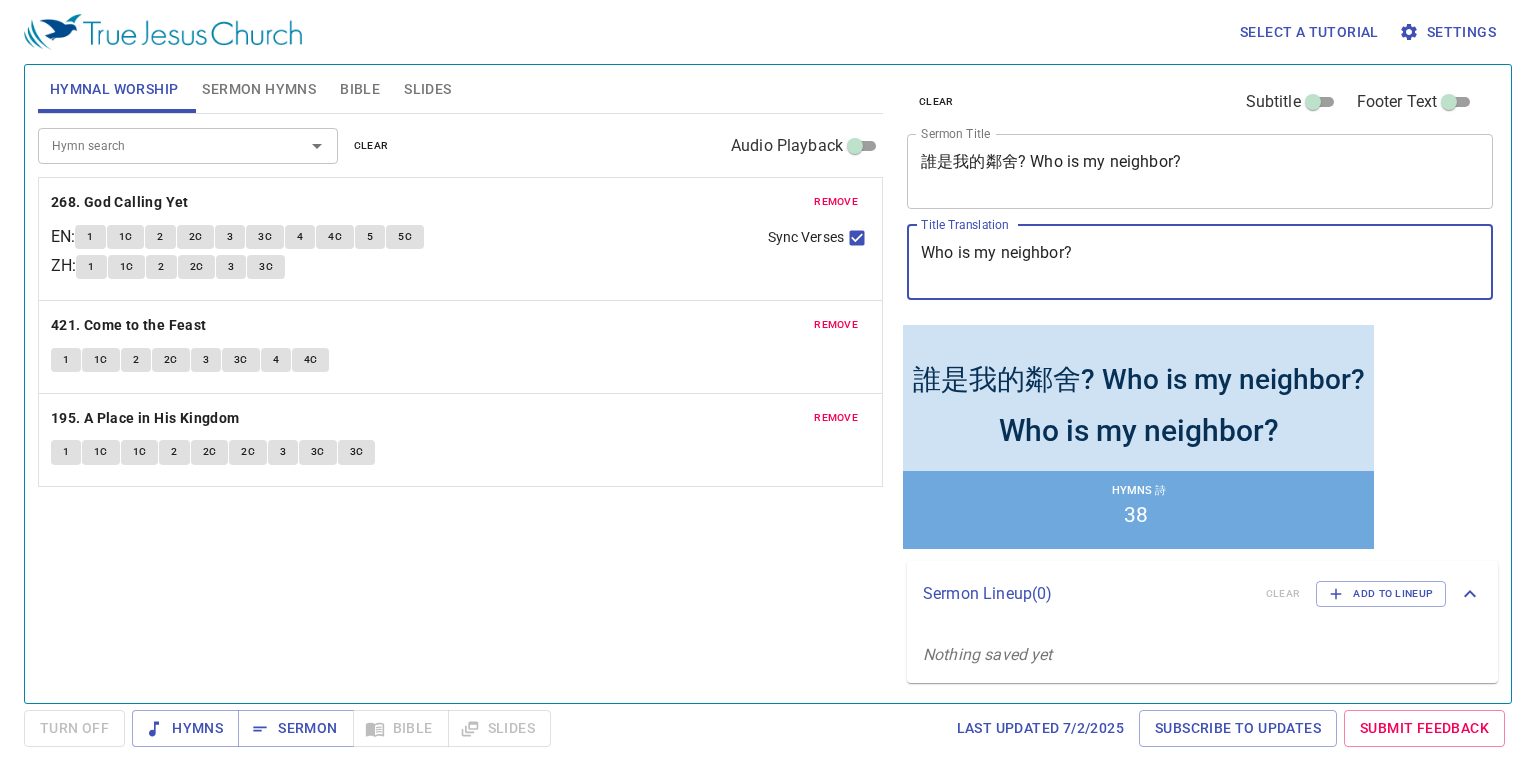 type on "Who is my neighbor?" 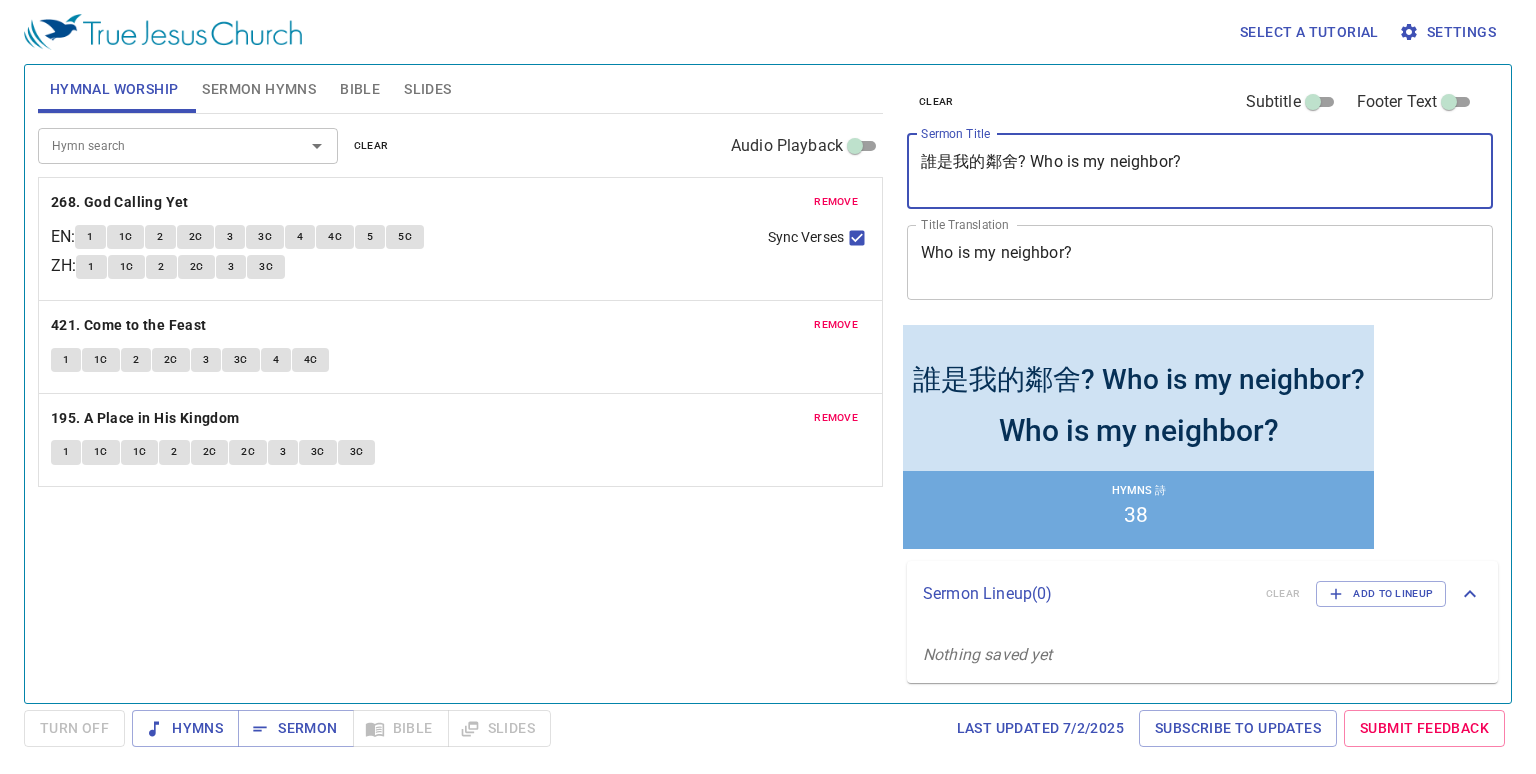 drag, startPoint x: 1210, startPoint y: 162, endPoint x: 1029, endPoint y: 169, distance: 181.13531 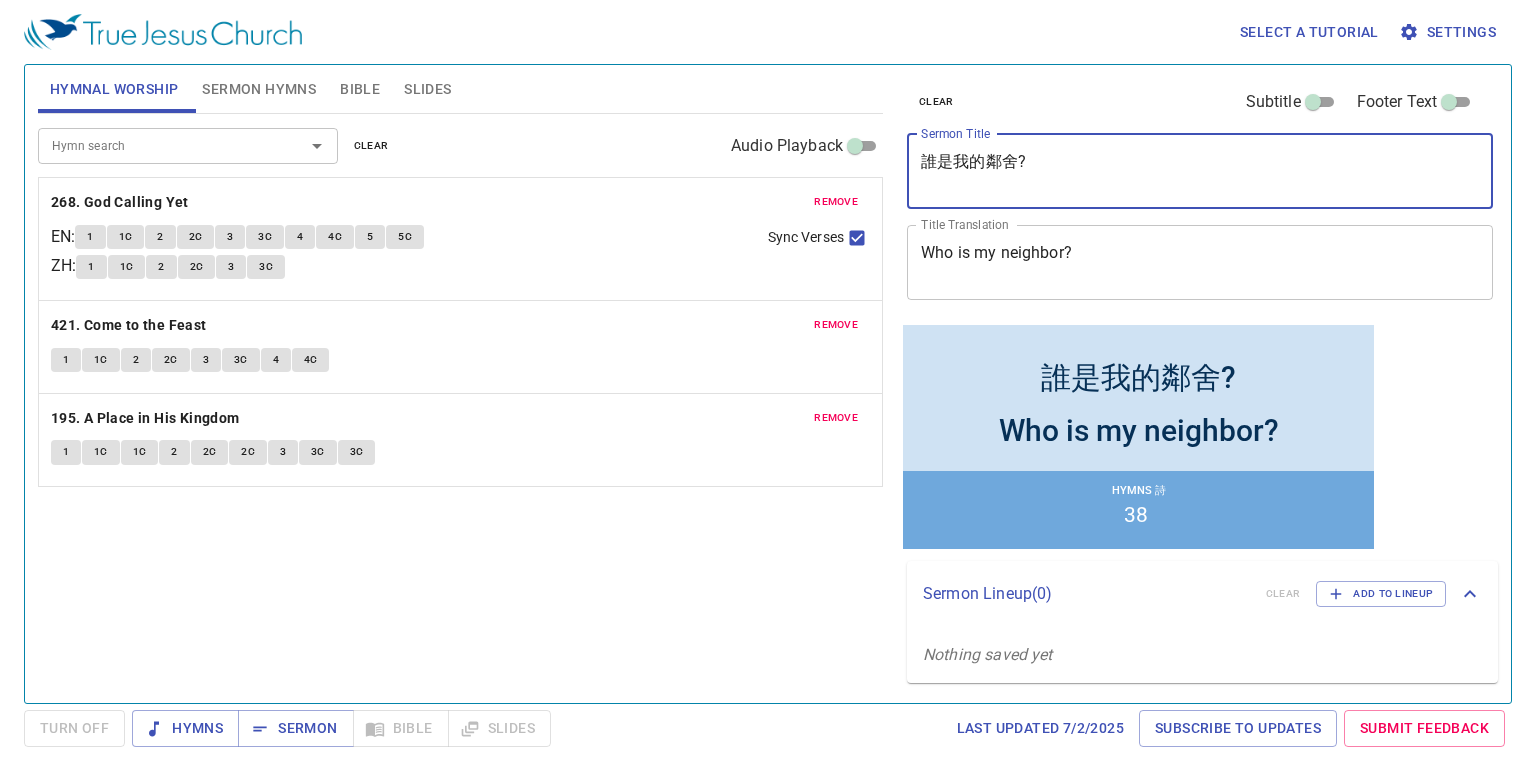 type on "誰是我的鄰舍?" 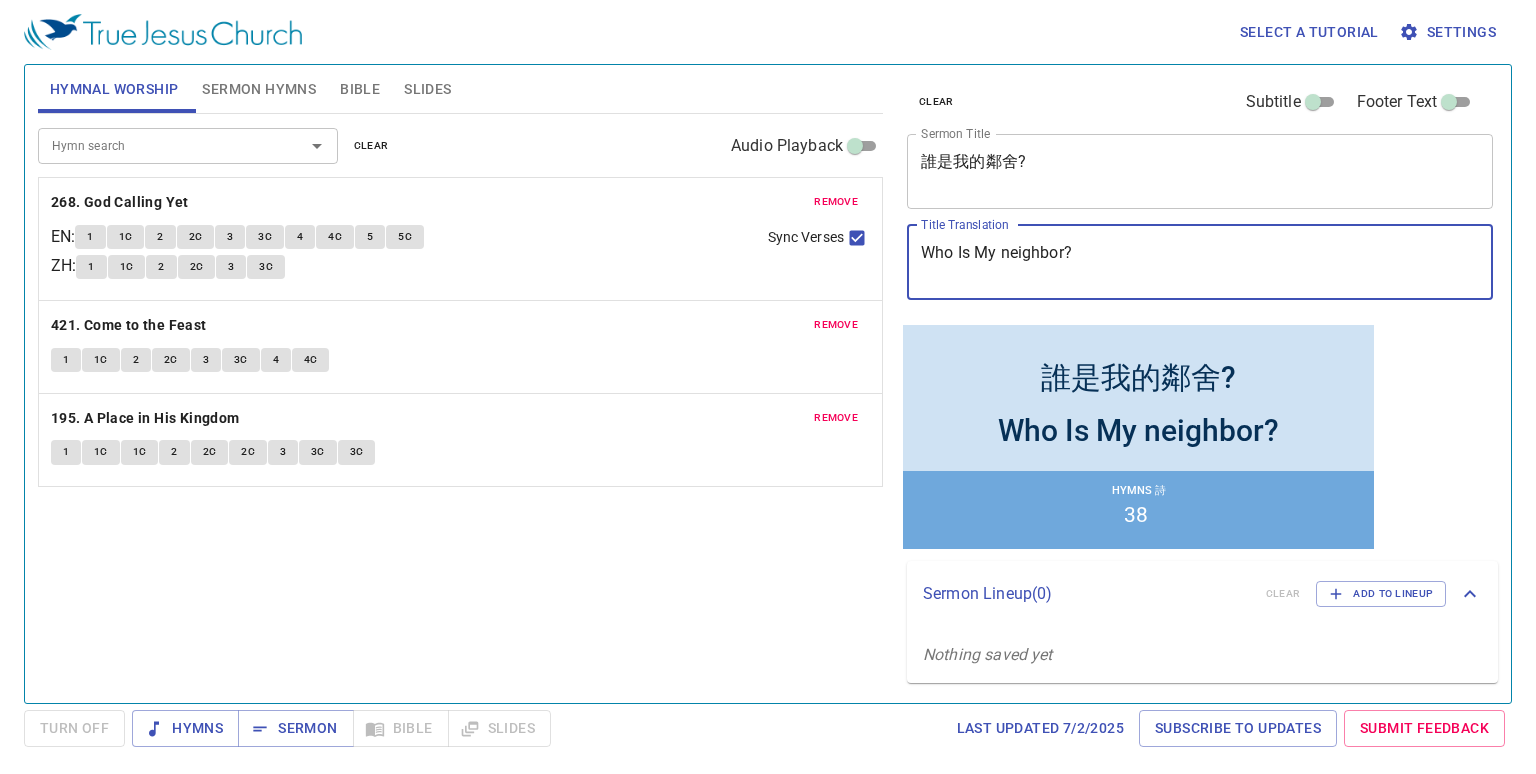 click on "Who Is My neighbor?" at bounding box center [1200, 262] 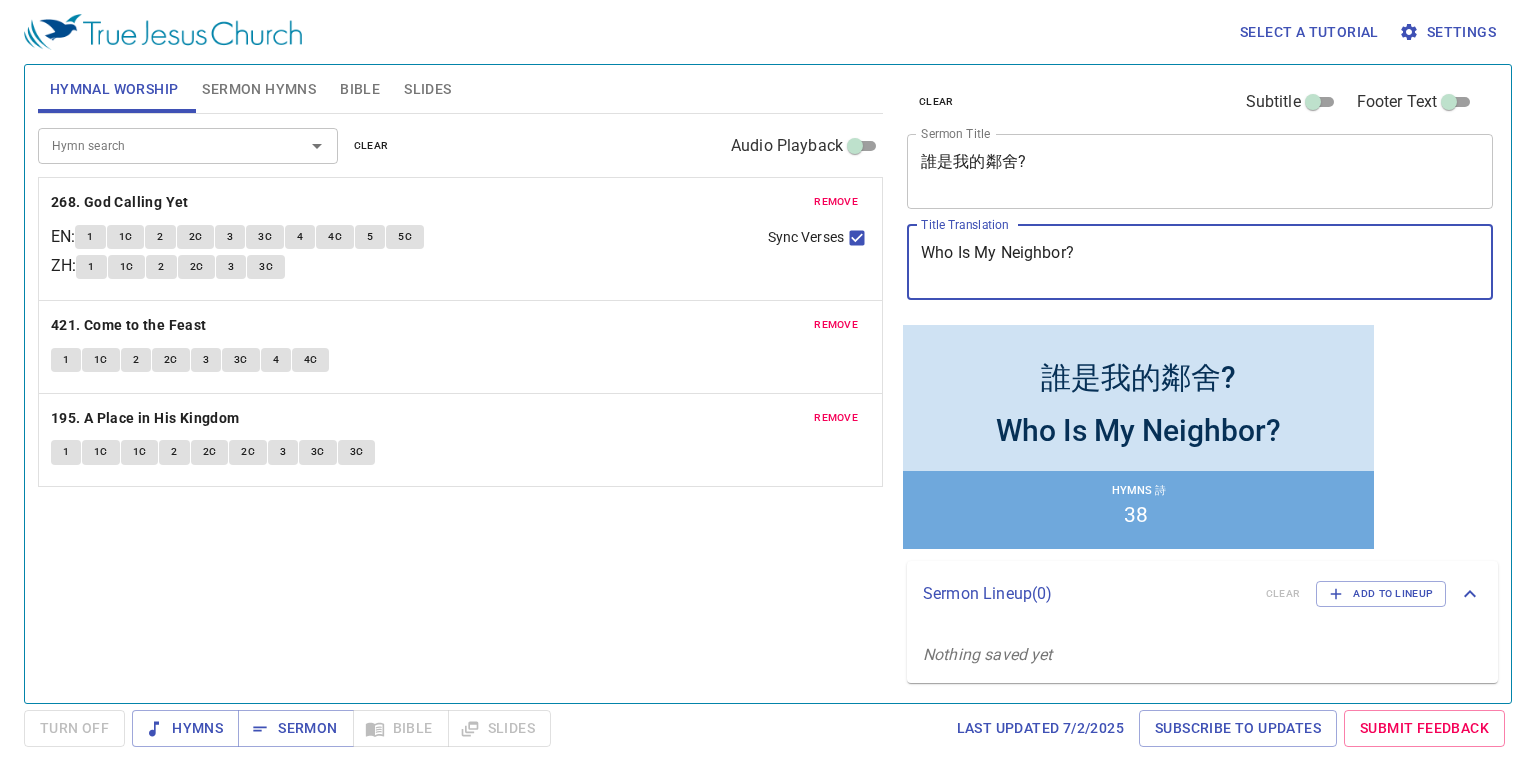 type on "Who Is My Neighbor?" 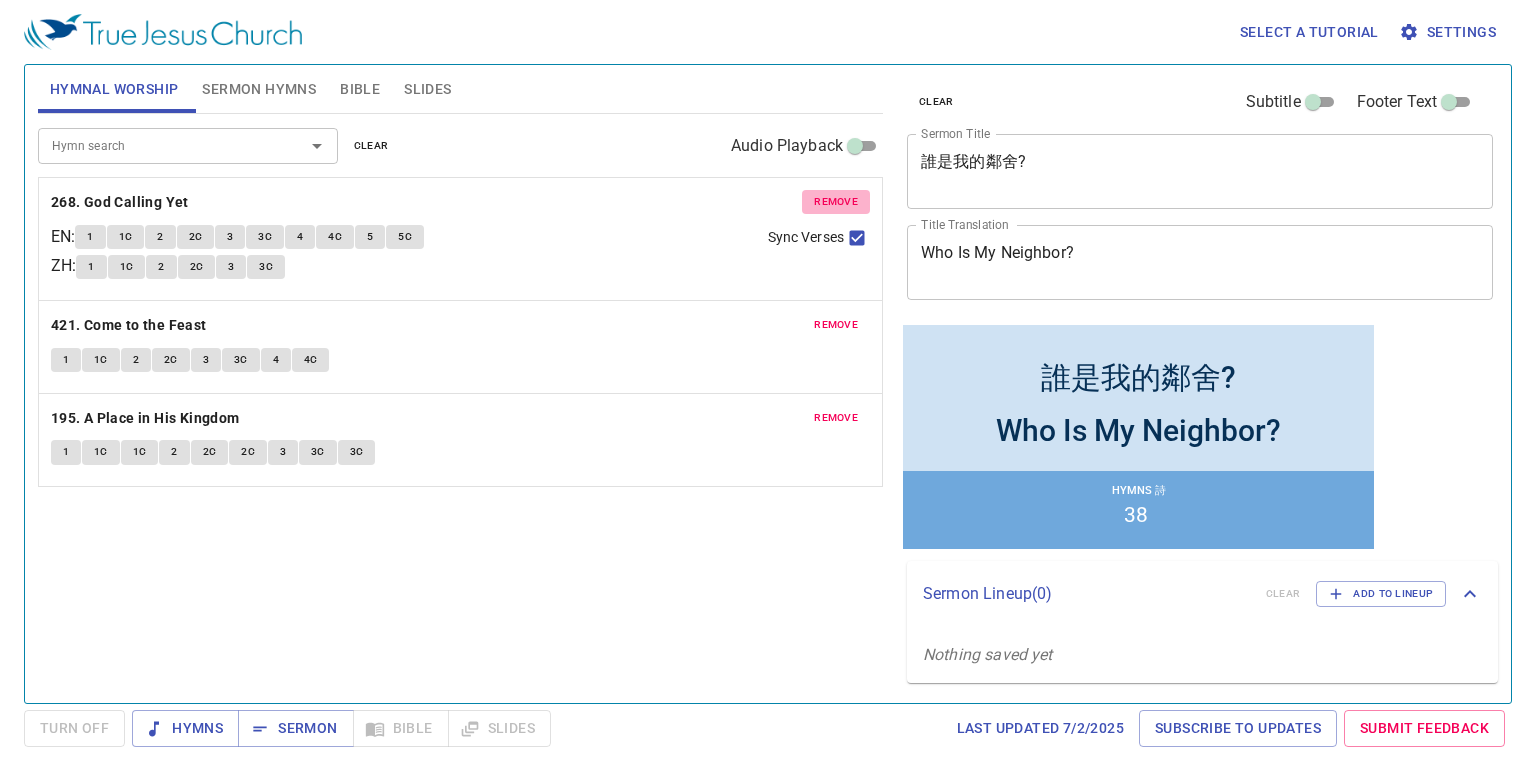click on "remove" at bounding box center [836, 202] 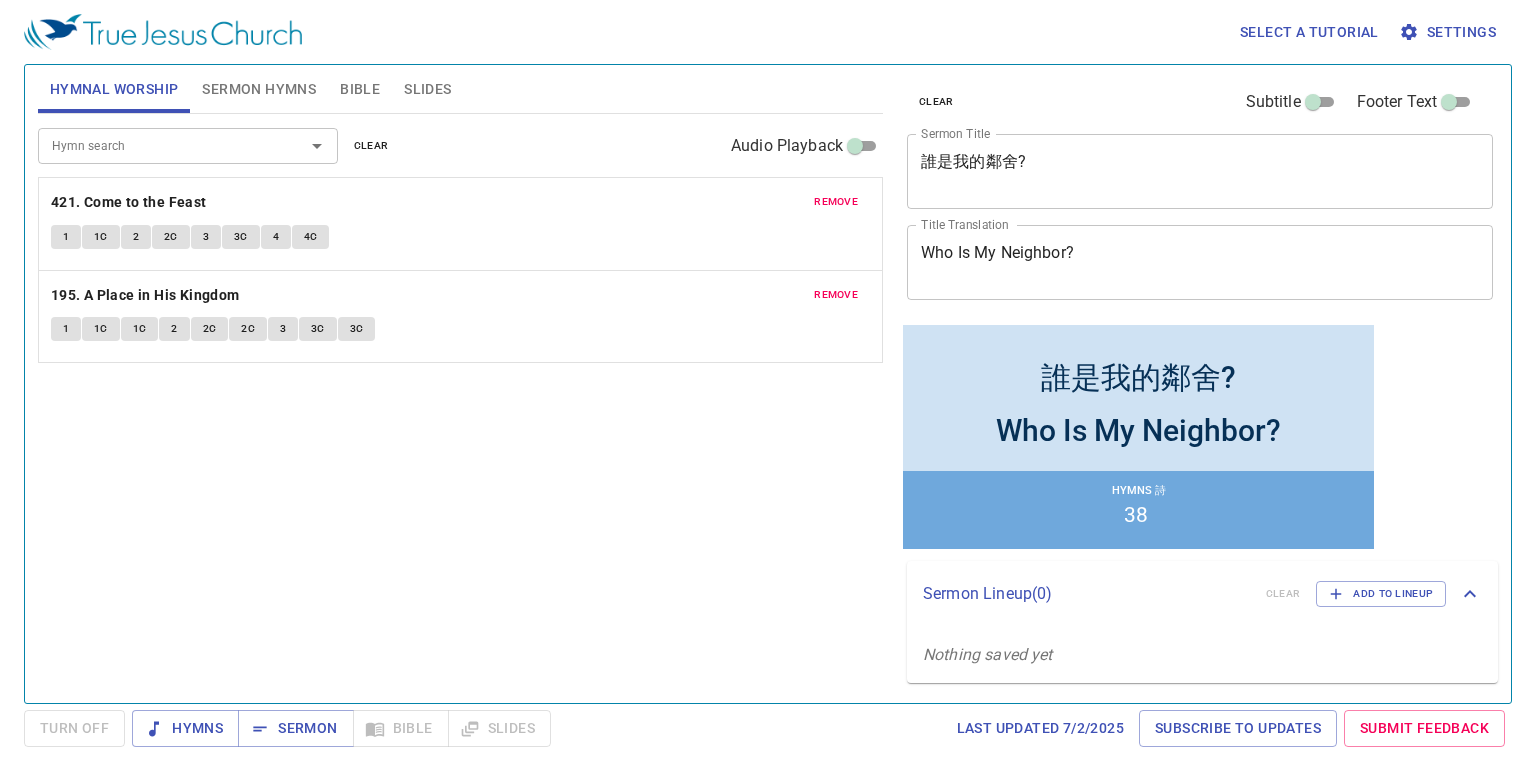 click on "remove" at bounding box center (836, 202) 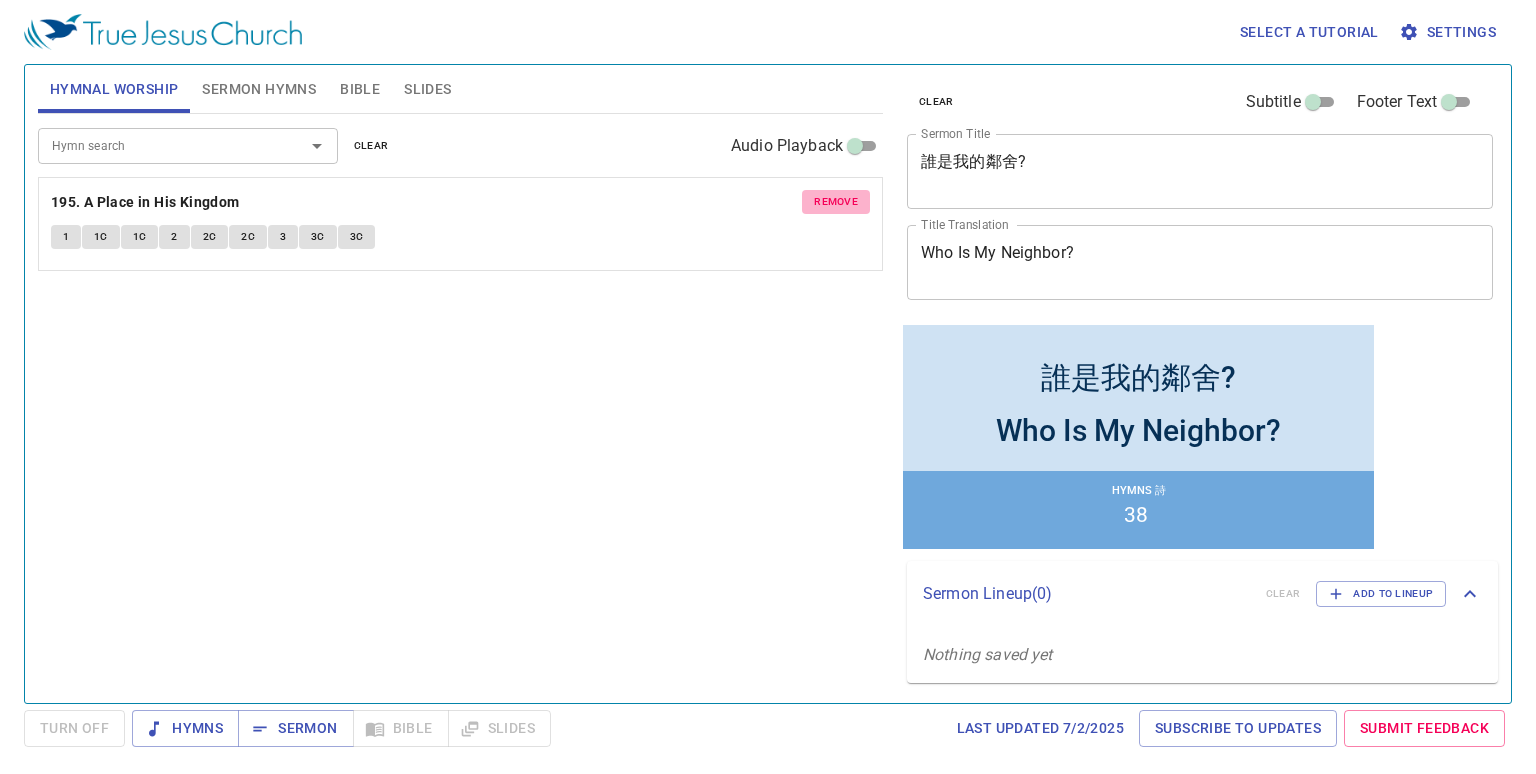 click on "remove" at bounding box center [836, 202] 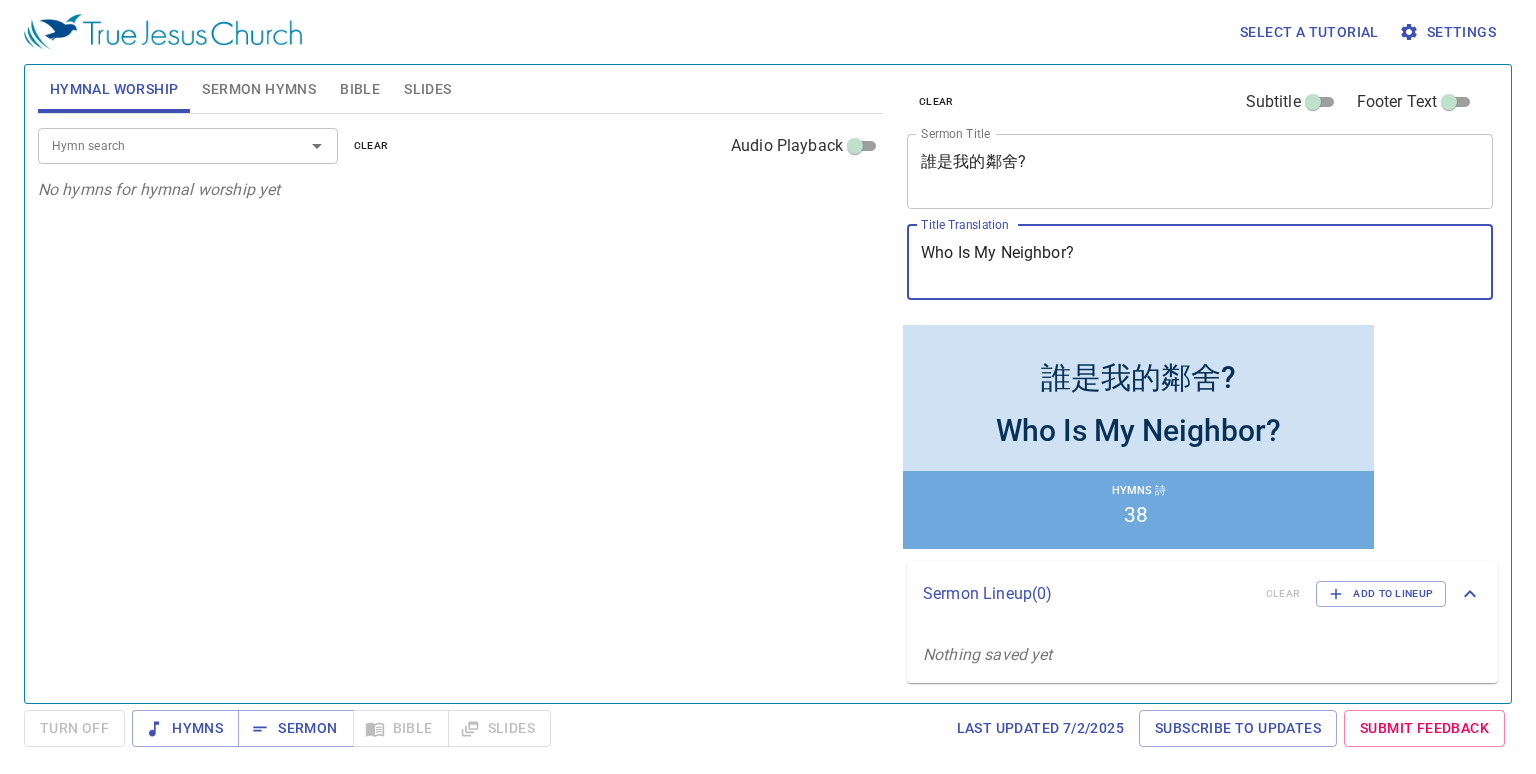 drag, startPoint x: 1108, startPoint y: 264, endPoint x: 861, endPoint y: 239, distance: 248.26196 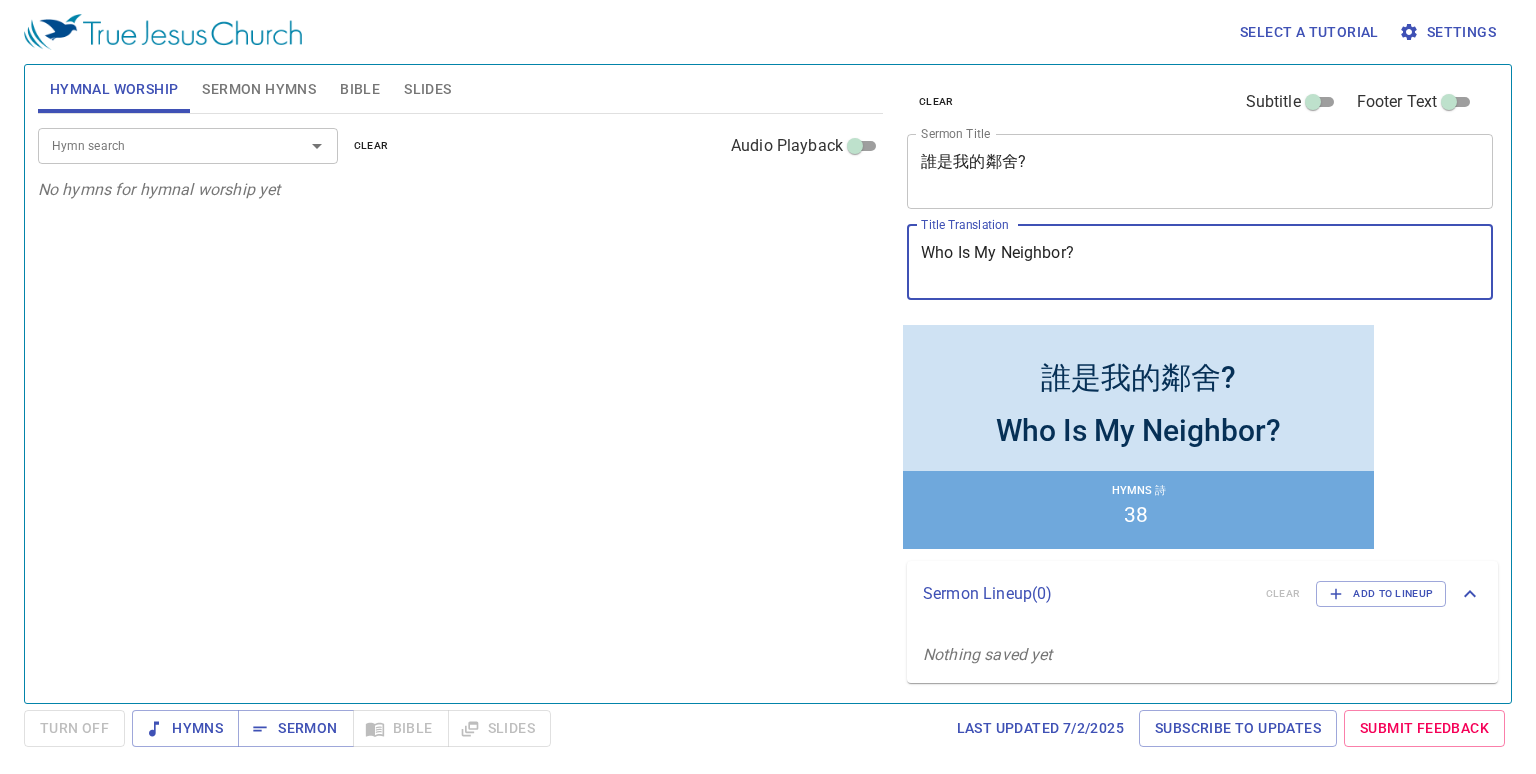 click on "Who Is My Neighbor?" at bounding box center (1200, 262) 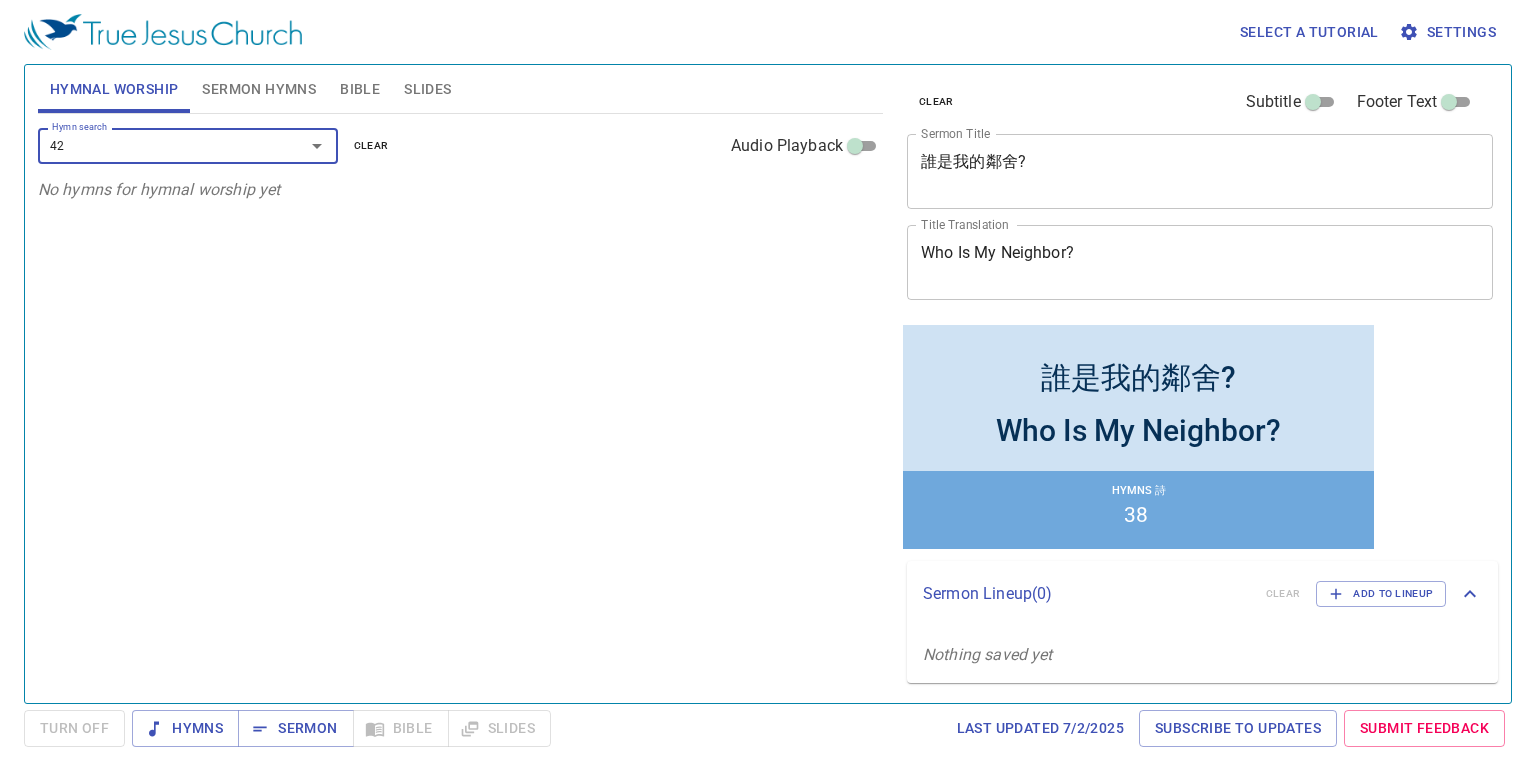 type on "425" 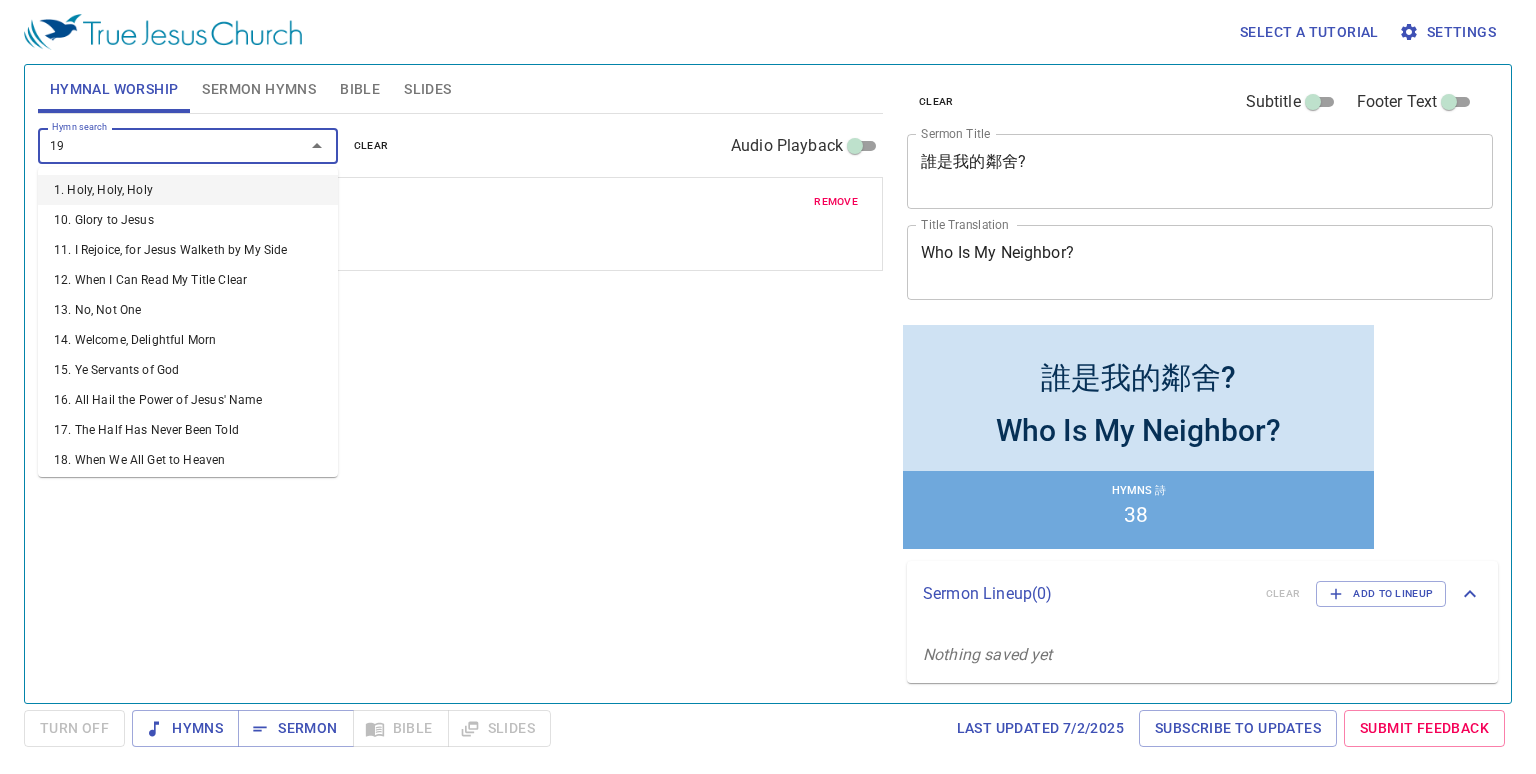 type on "198" 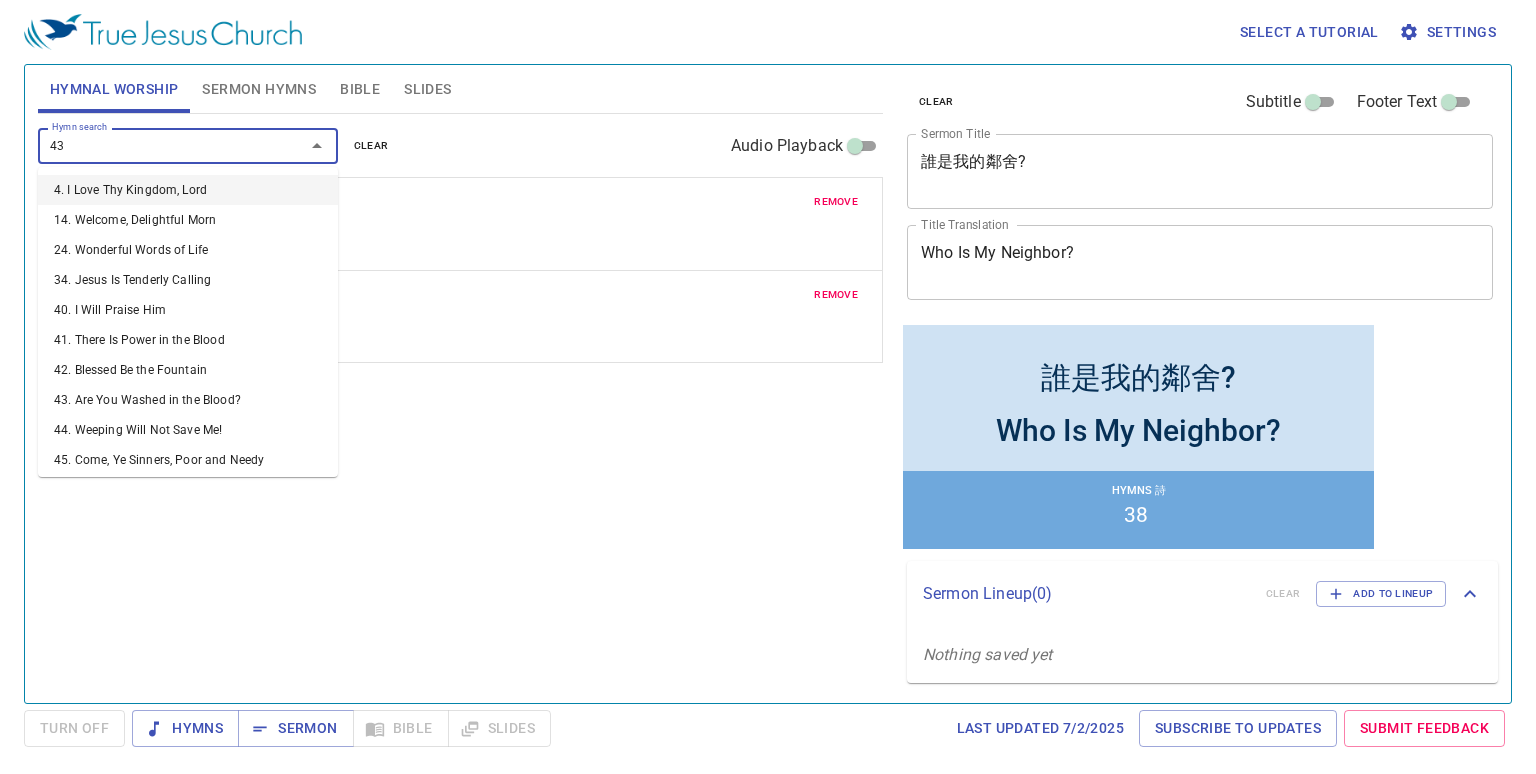 type on "433" 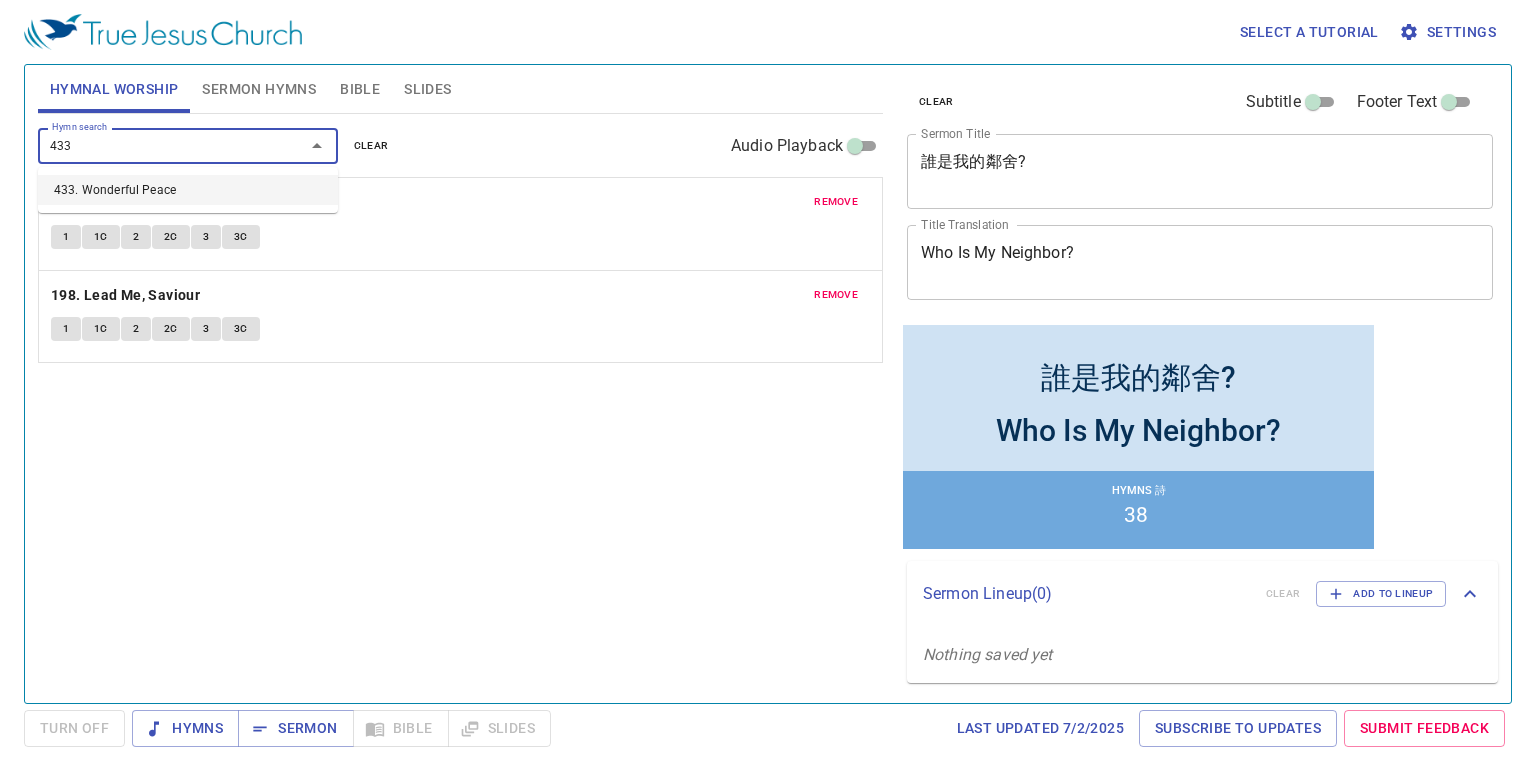 type 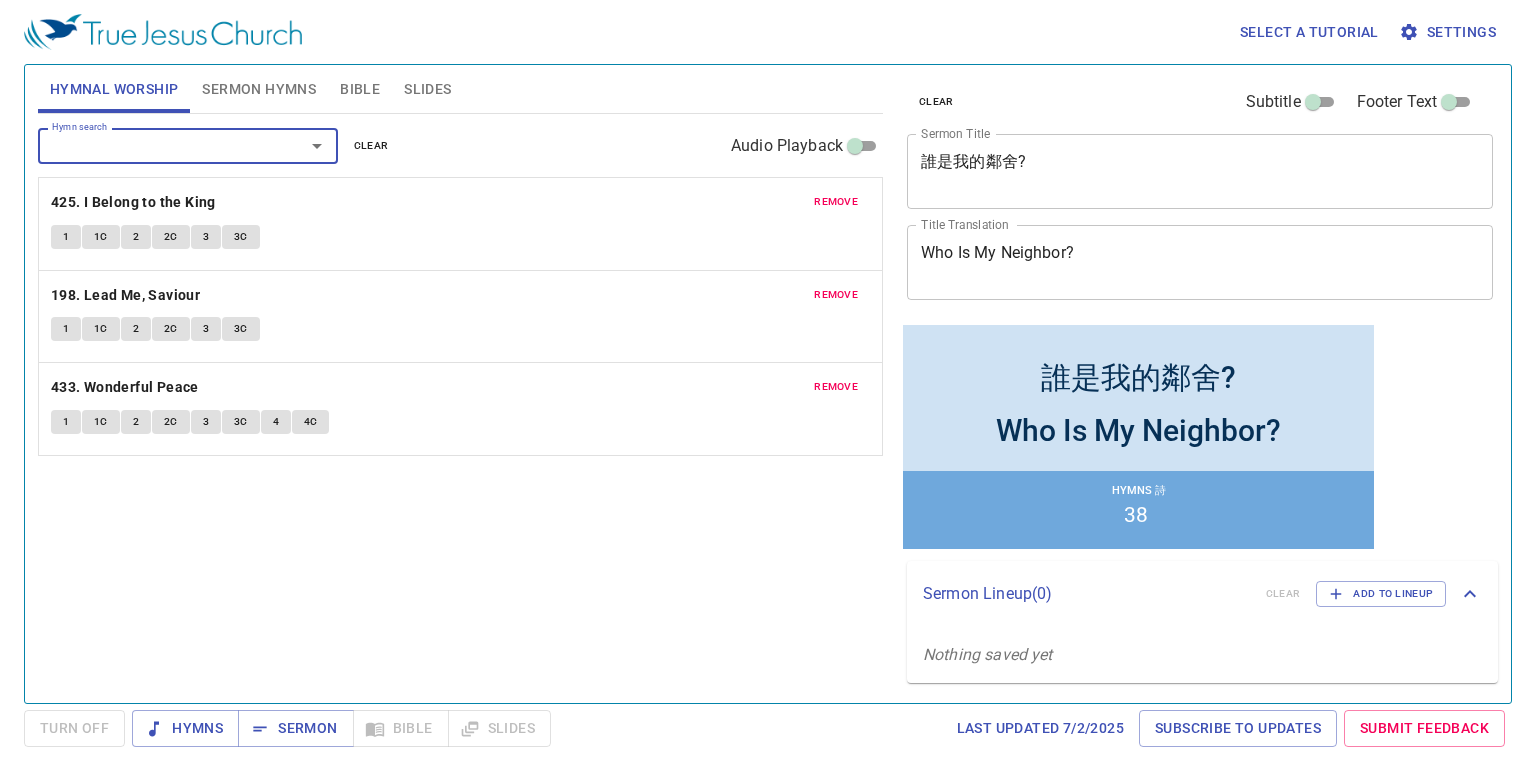 click on "Sermon Hymns" at bounding box center [259, 89] 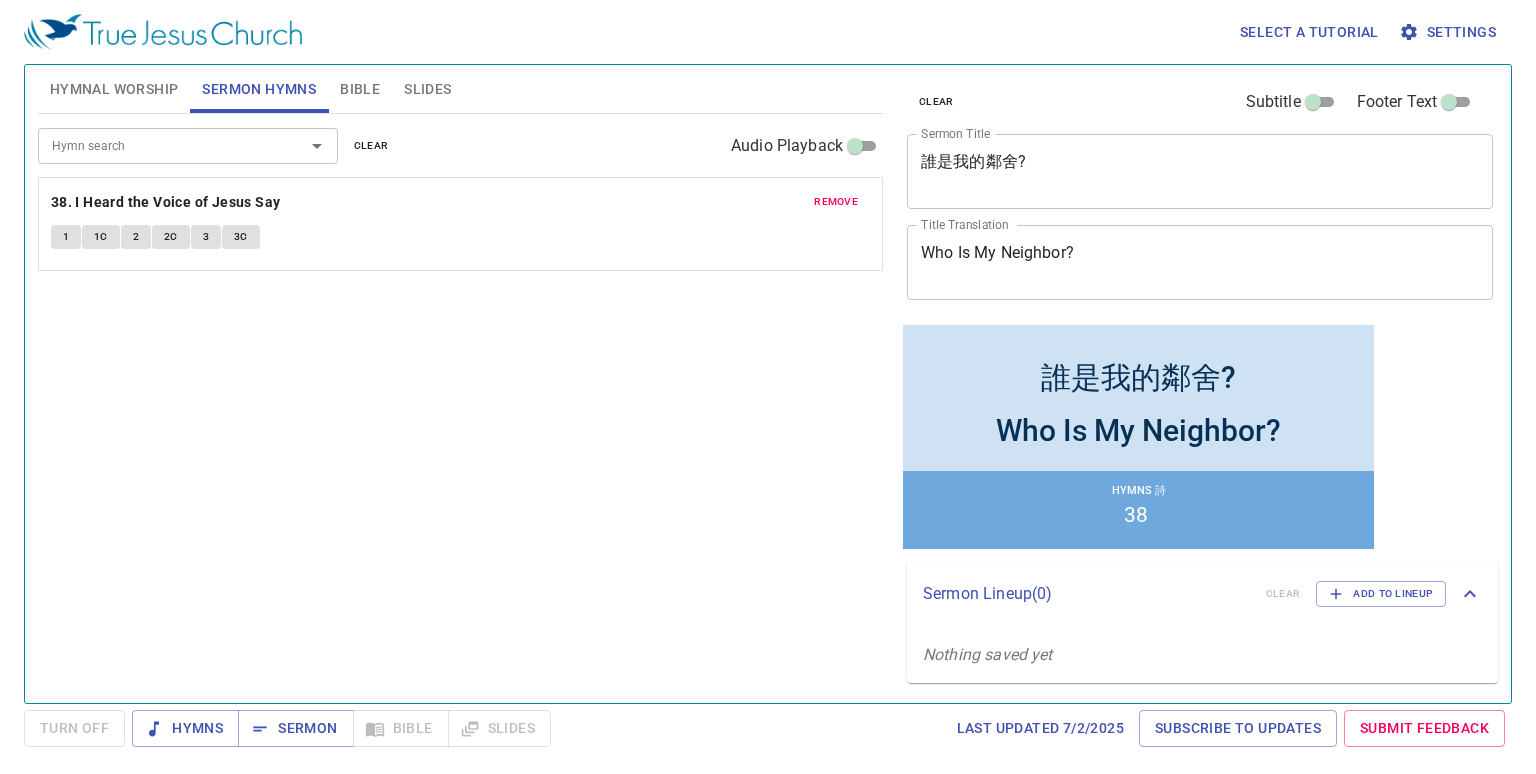 click on "remove" at bounding box center (836, 202) 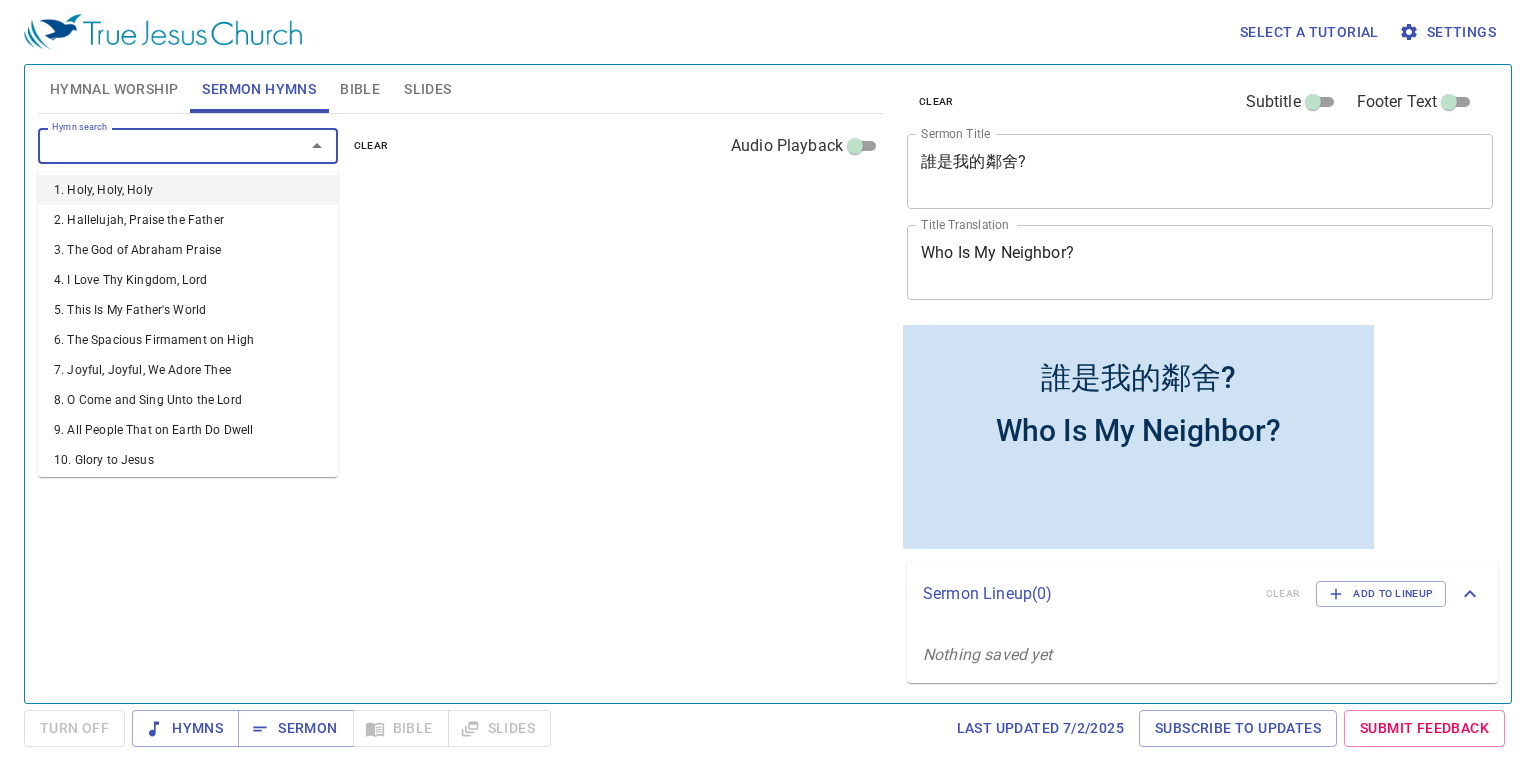 click on "Hymn search" at bounding box center (158, 145) 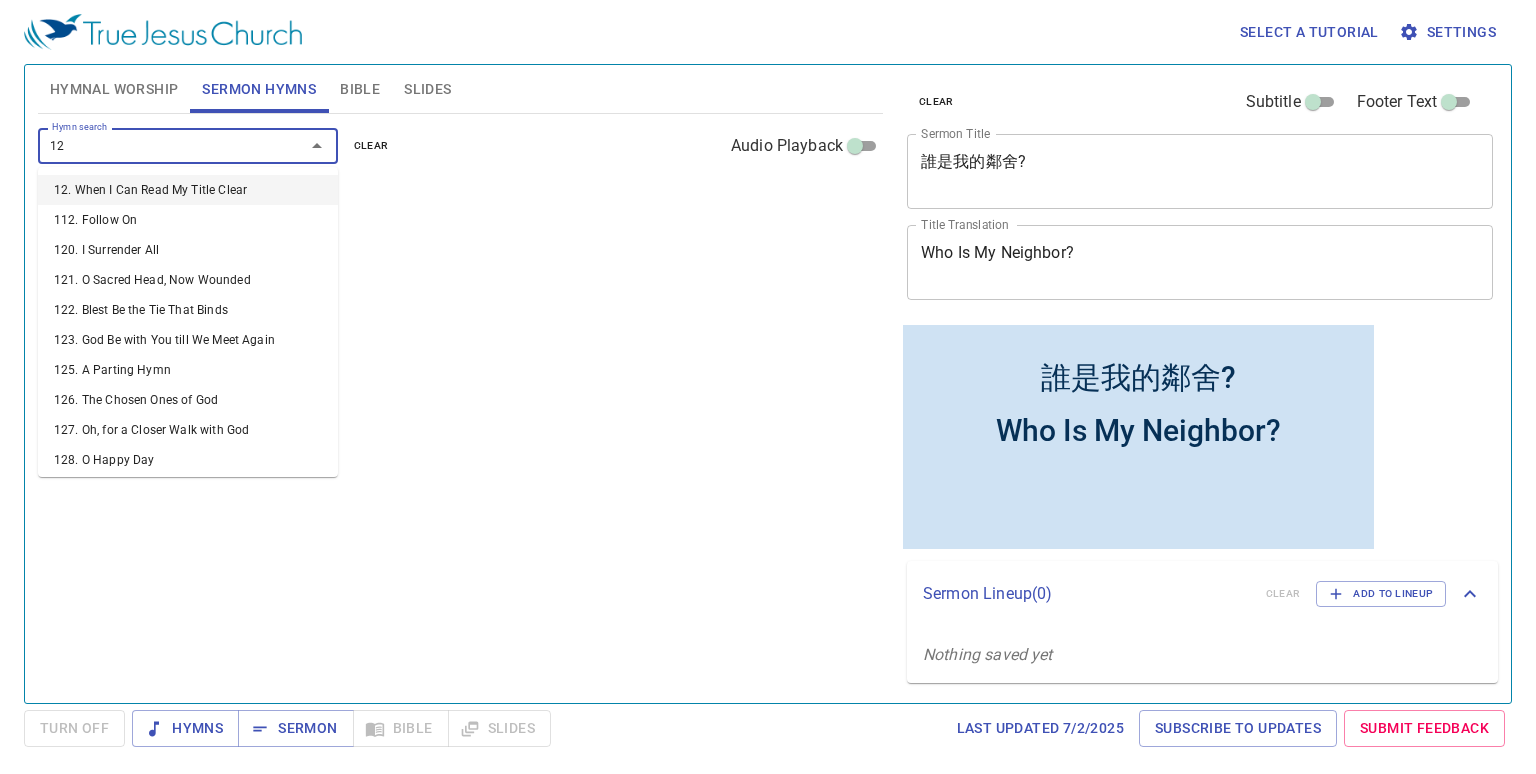 type on "122" 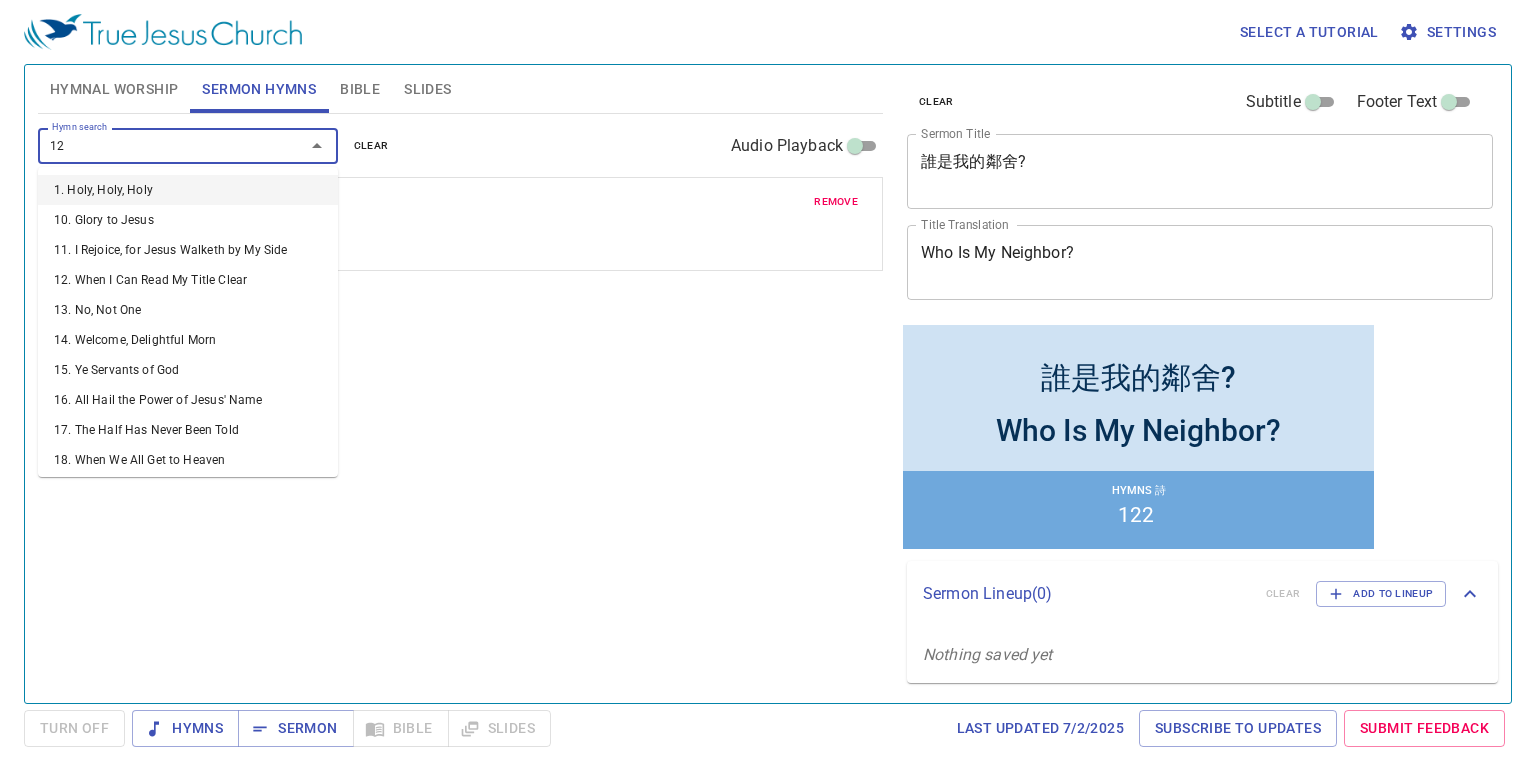 type on "126" 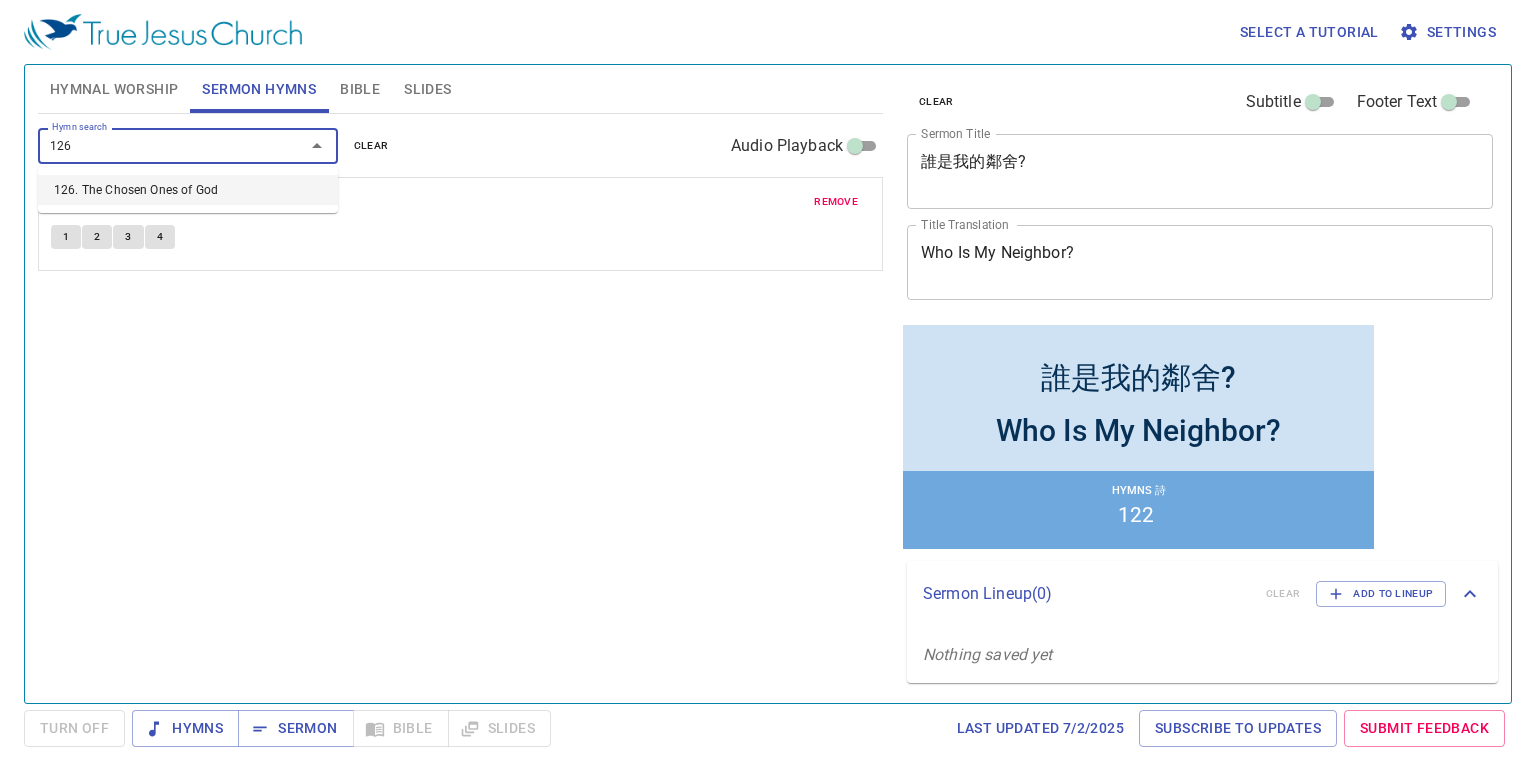 type 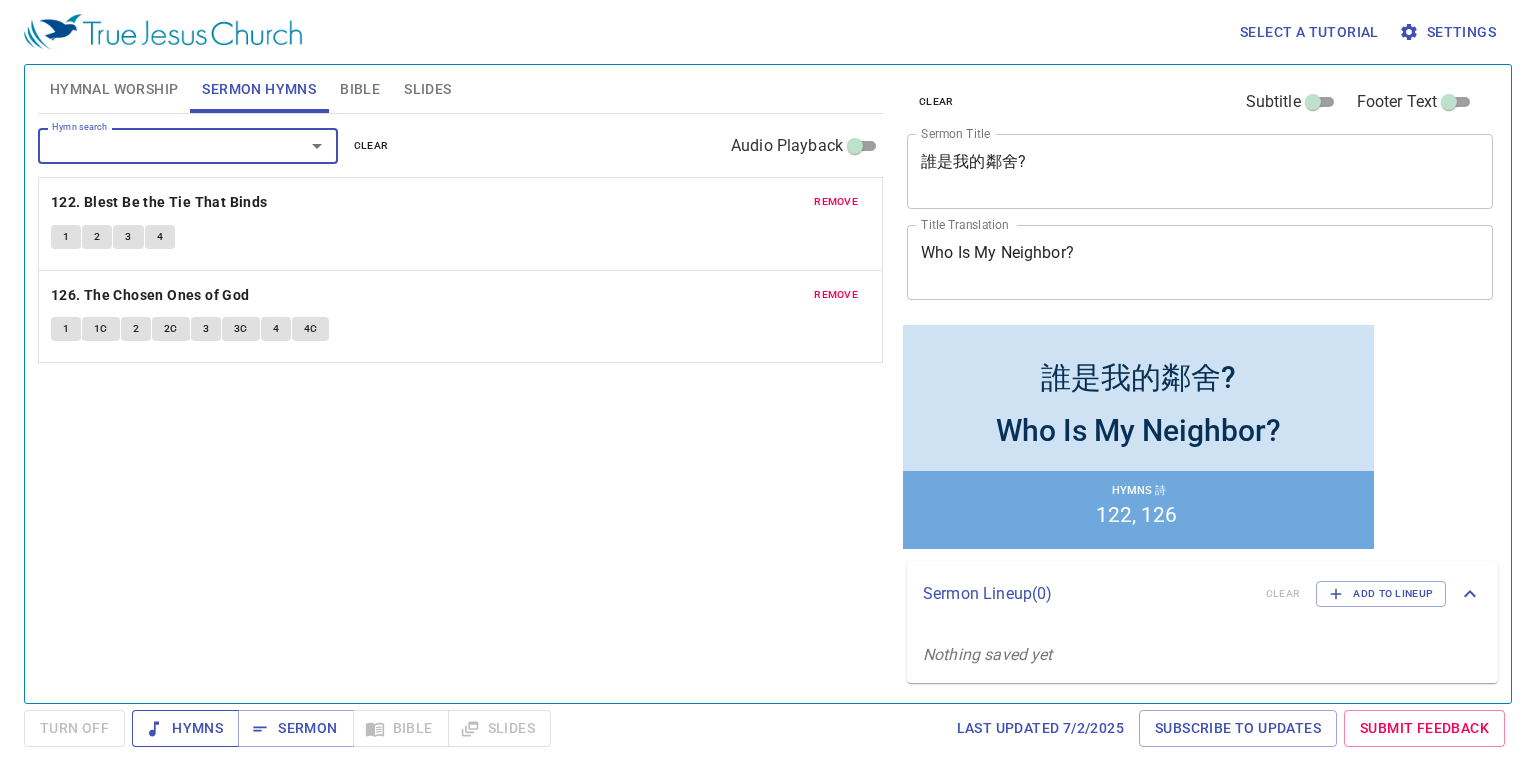 click on "Hymns" at bounding box center (185, 728) 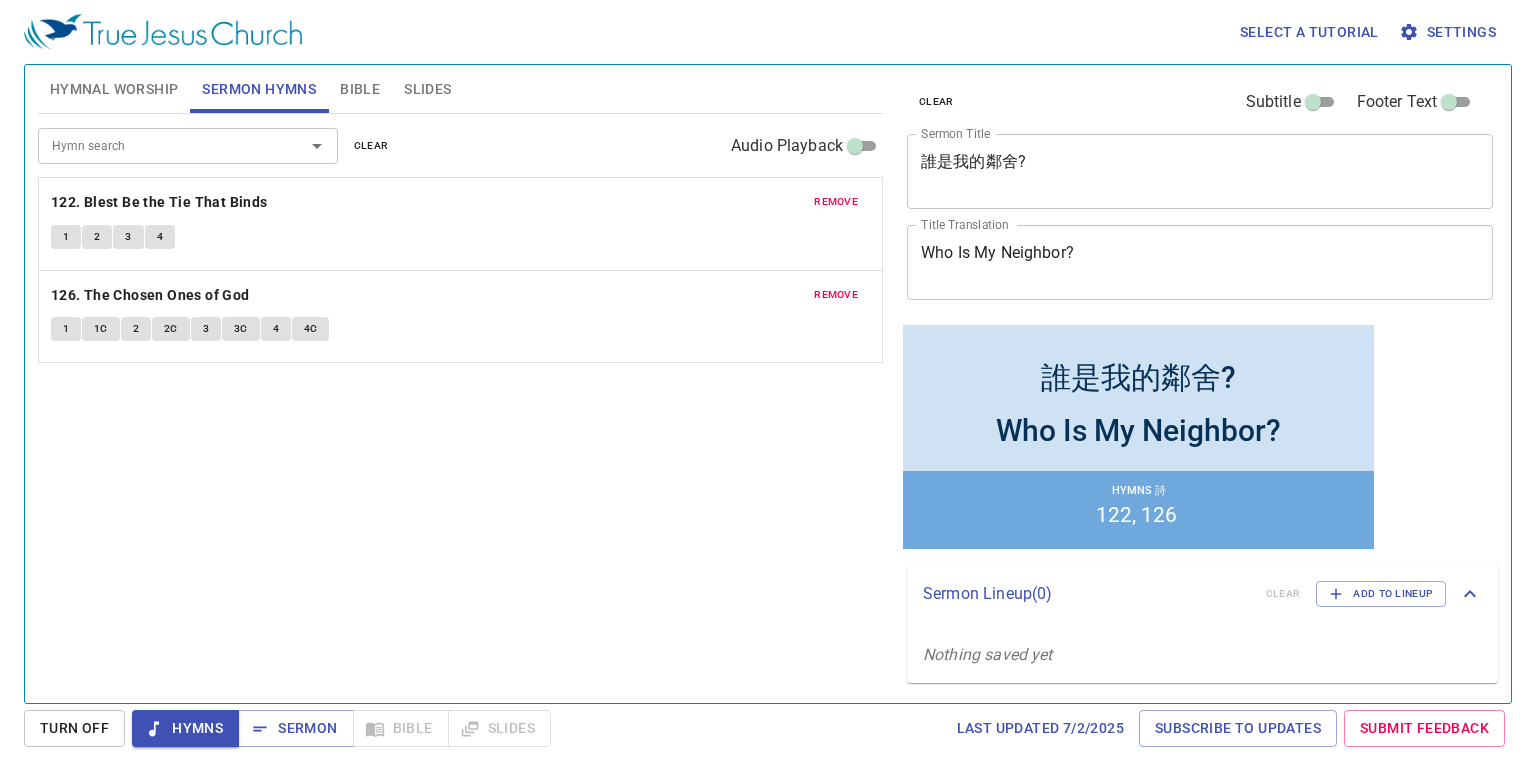 type 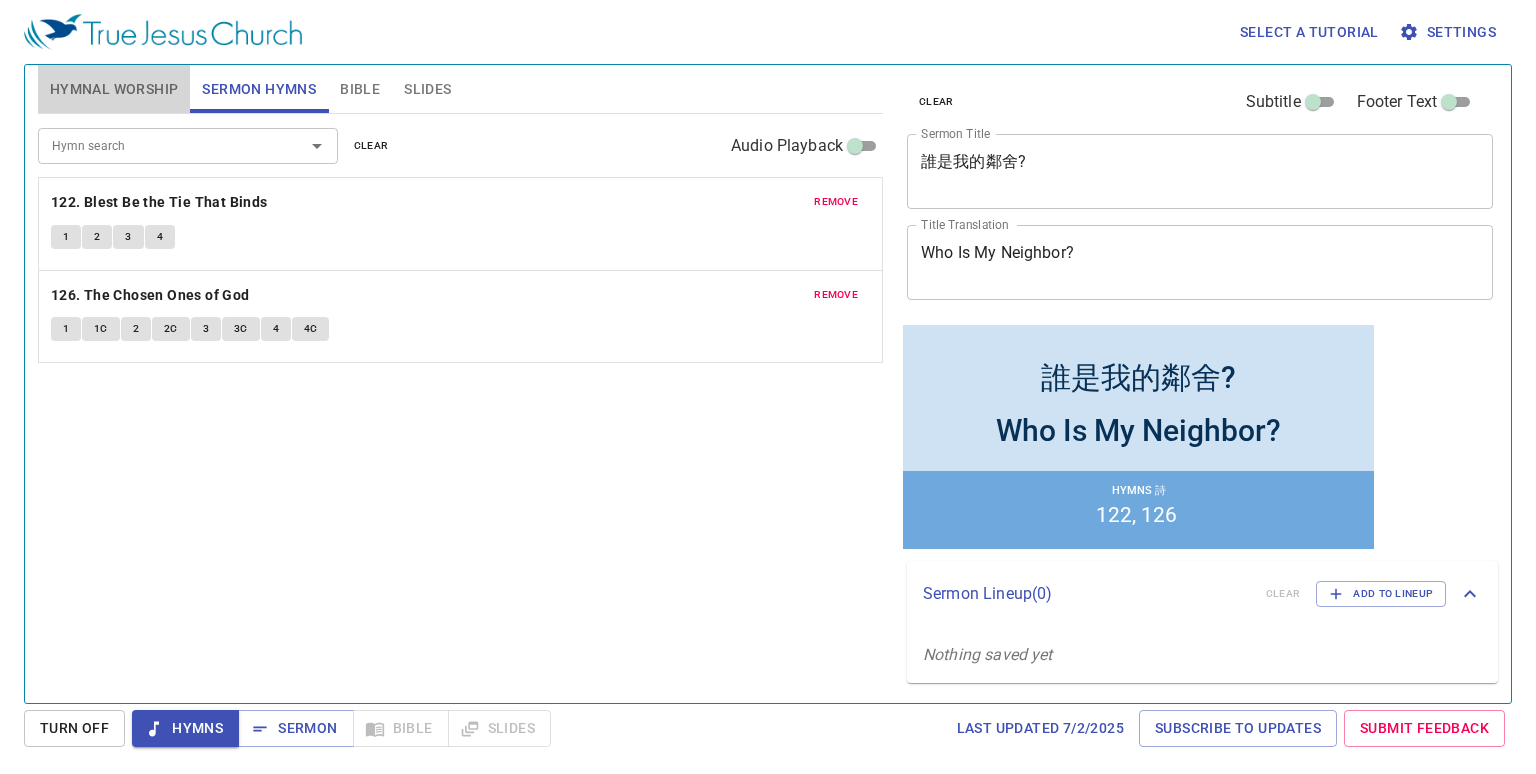 click on "Hymnal Worship" at bounding box center [114, 89] 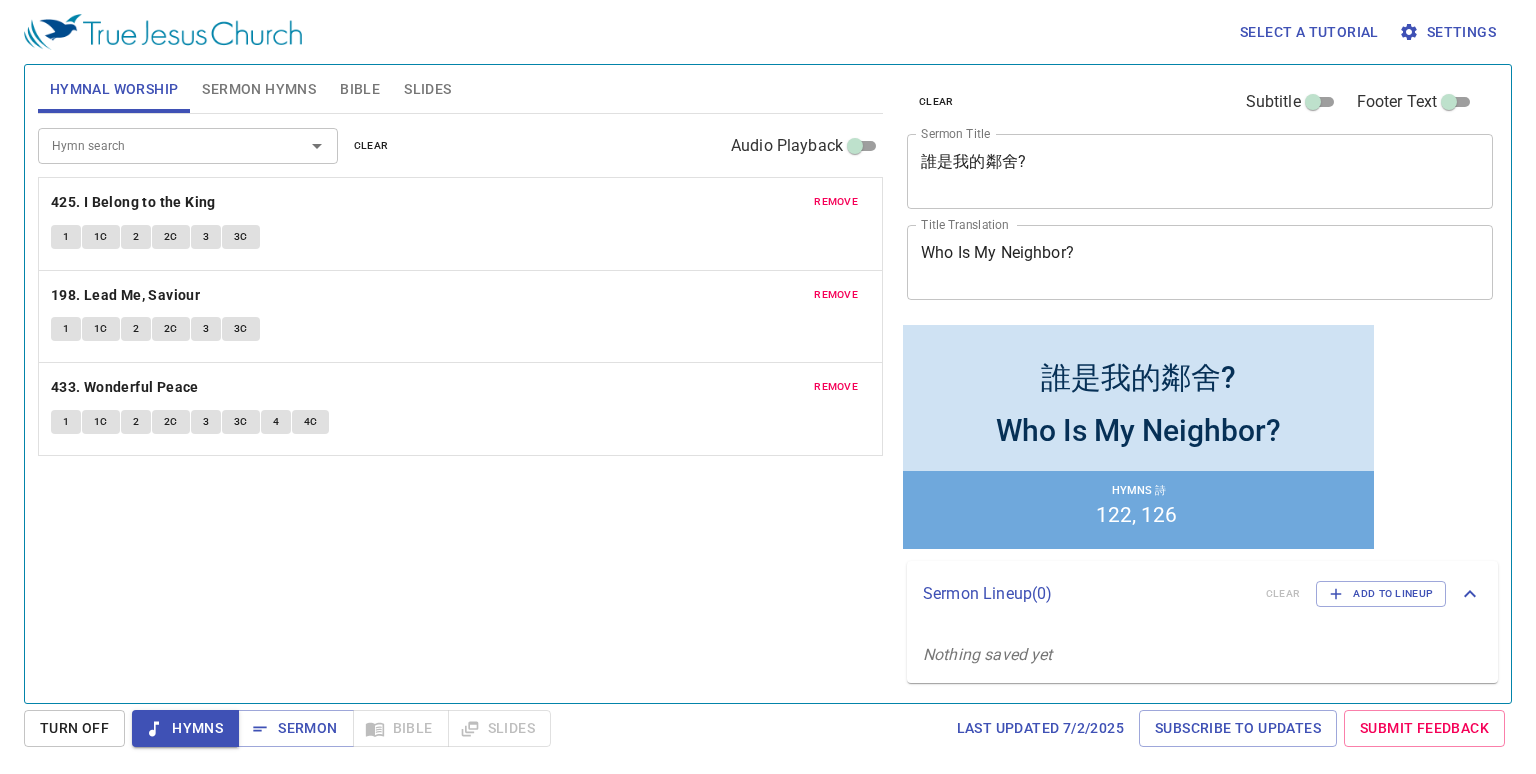 click on "Hymn search Hymn search   clear Audio Playback remove 425. I Belong to the King   1 1C 2 2C 3 3C remove 198. Lead Me, Saviour   1 1C 2 2C 3 3C remove 433. Wonderful Peace   1 1C 2 2C 3 3C 4 4C" at bounding box center (460, 400) 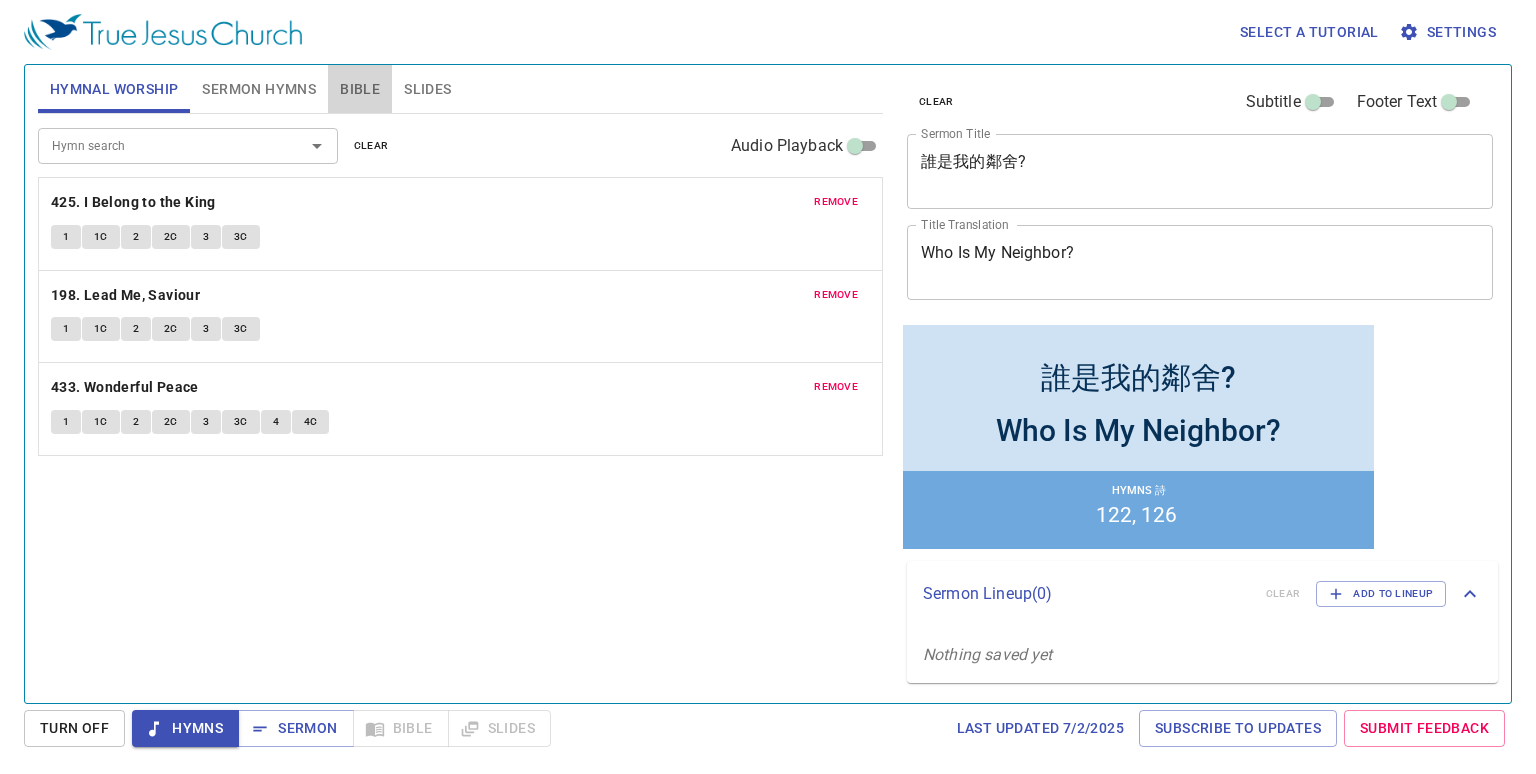 click on "Bible" at bounding box center [360, 89] 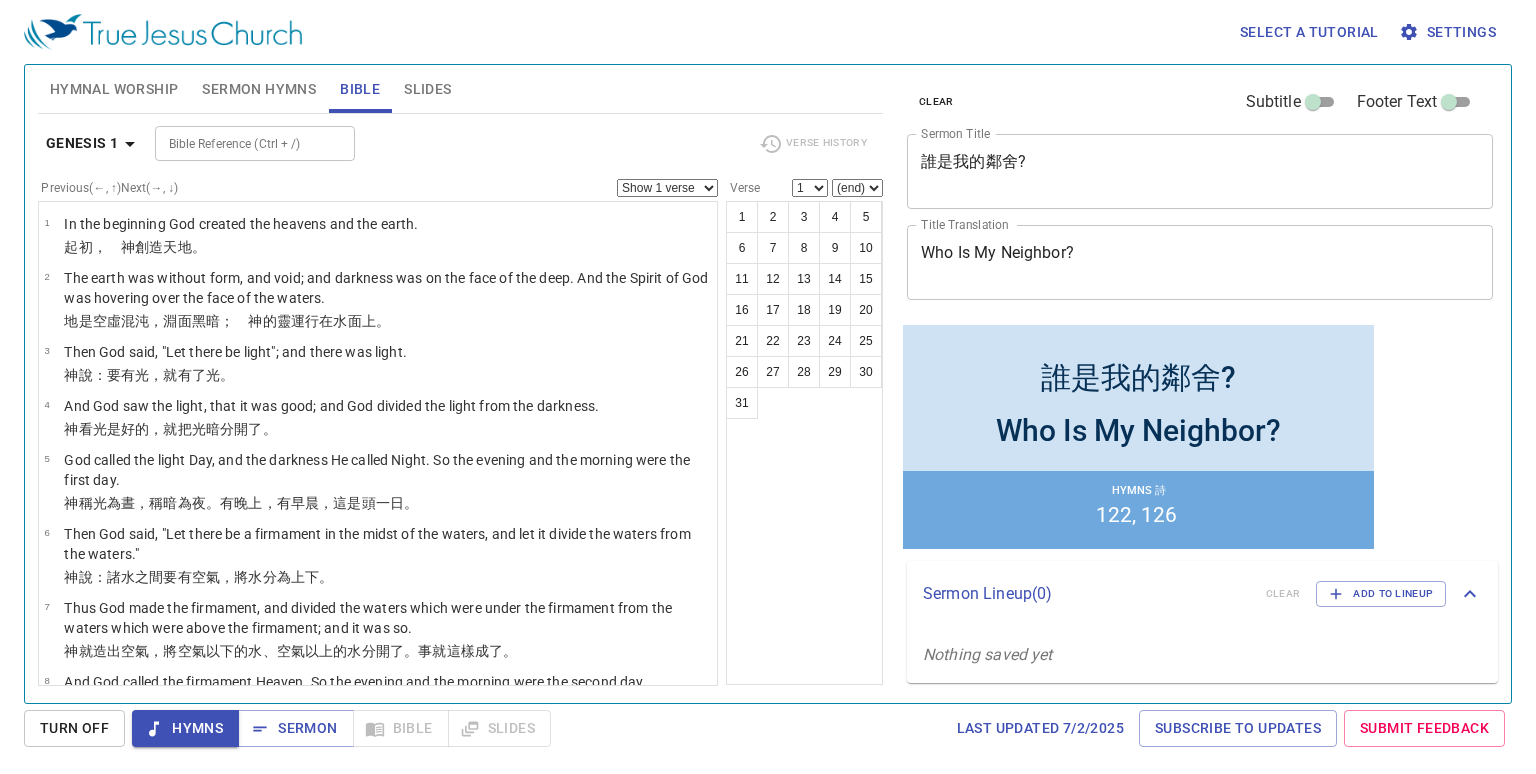 type 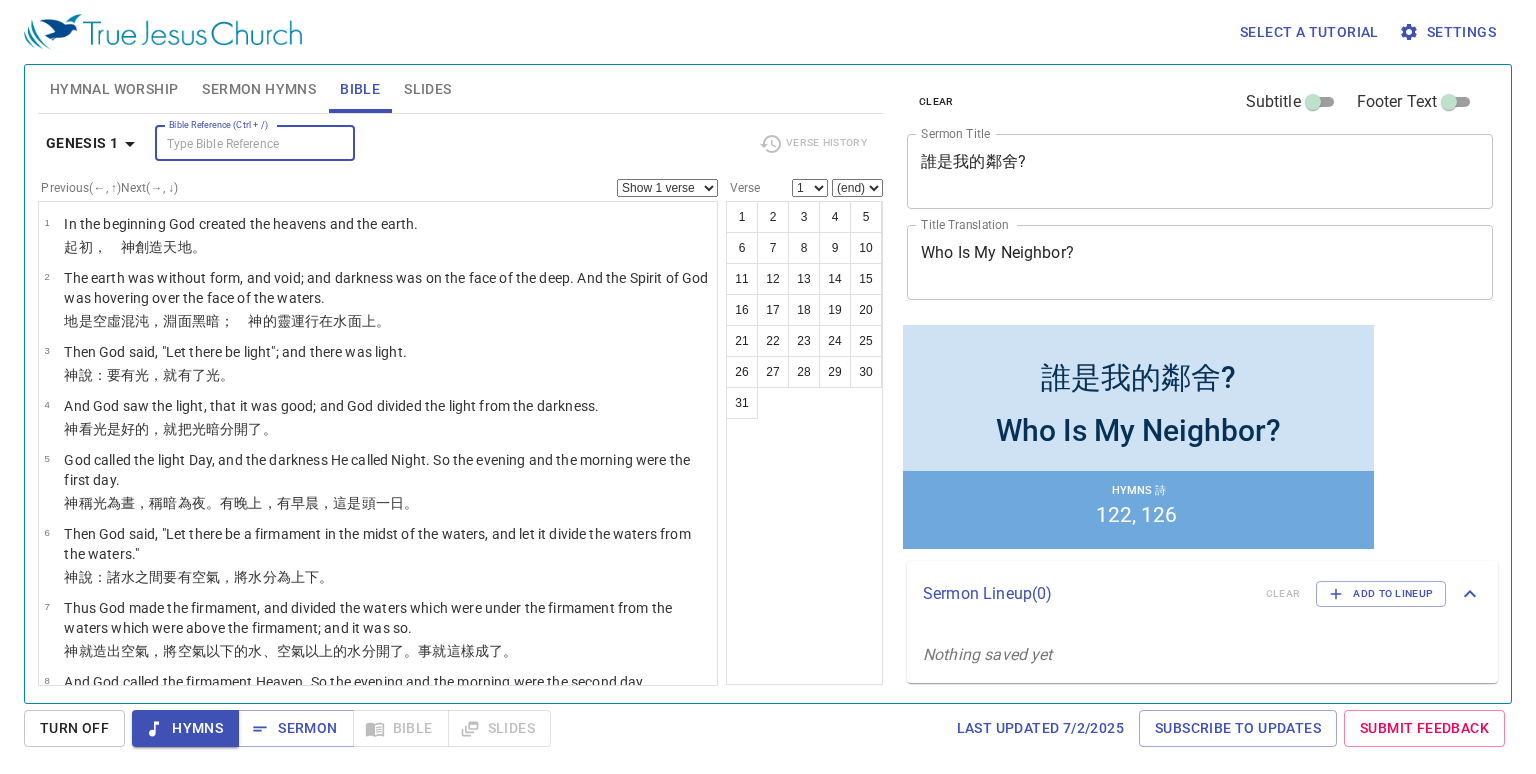 click on "Hymnal Worship" at bounding box center (114, 89) 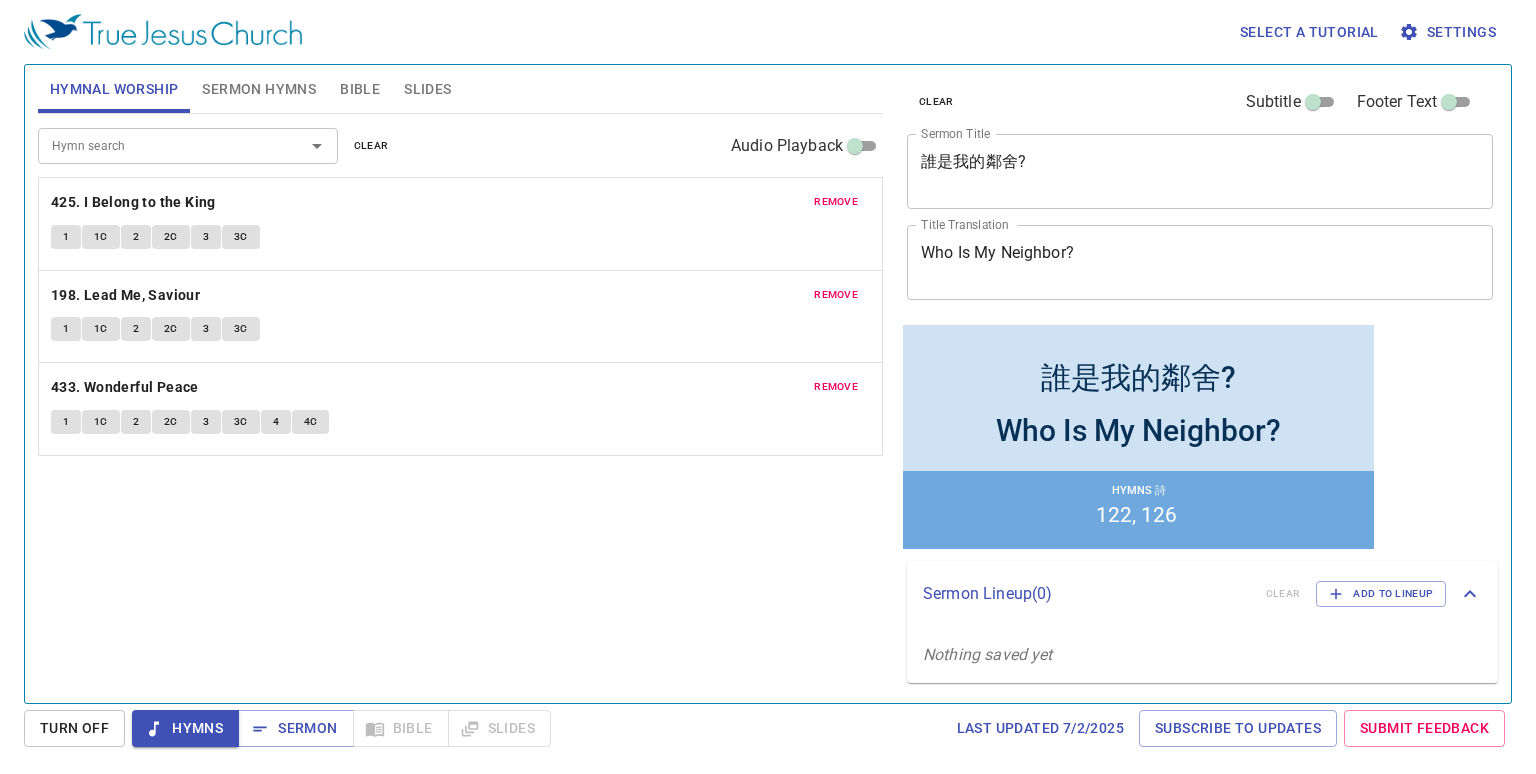 click on "Hymn search Hymn search   clear Audio Playback remove 425. I Belong to the King   1 1C 2 2C 3 3C remove 198. Lead Me, Saviour   1 1C 2 2C 3 3C remove 433. Wonderful Peace   1 1C 2 2C 3 3C 4 4C" at bounding box center (460, 400) 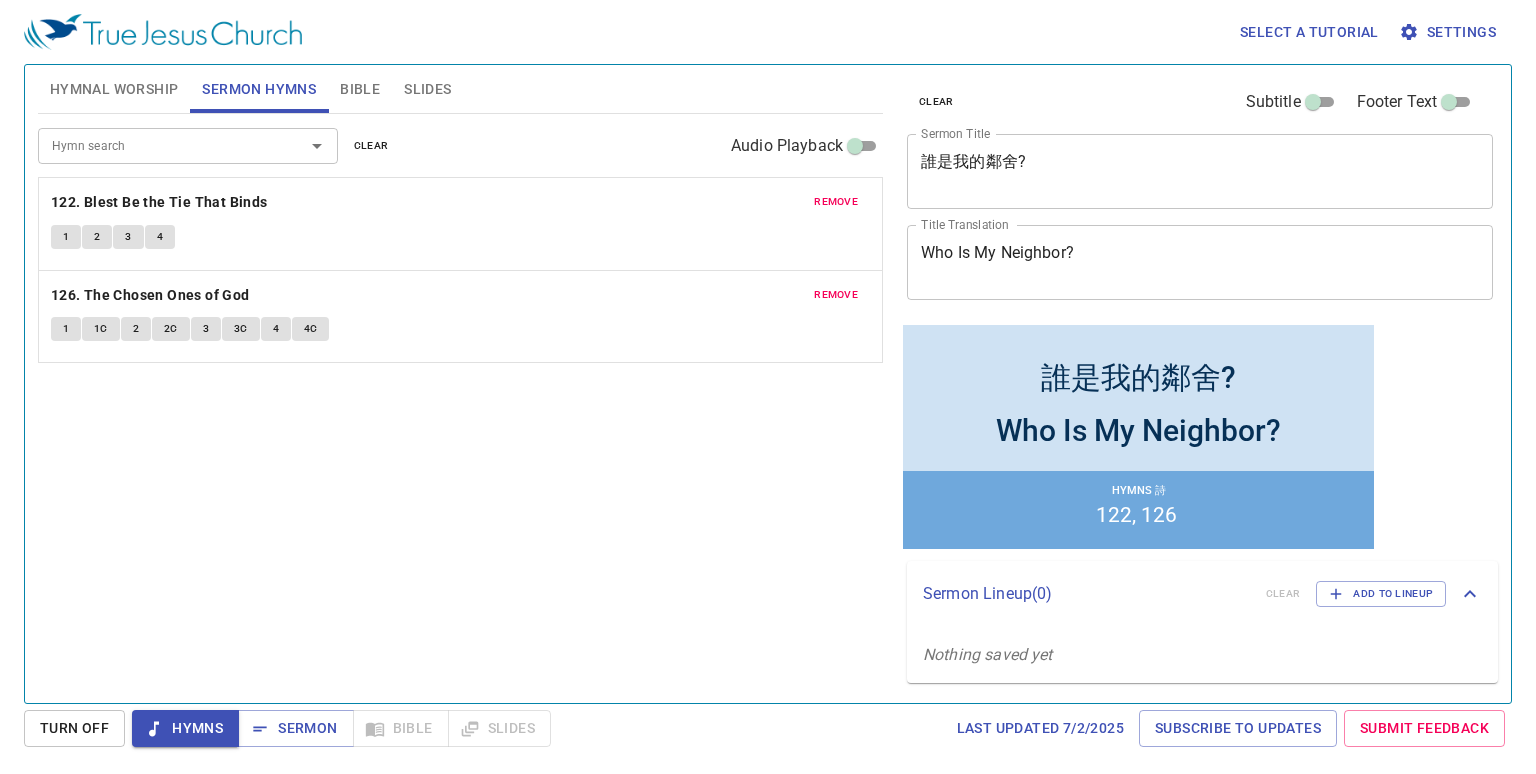 click on "Bible" at bounding box center (360, 89) 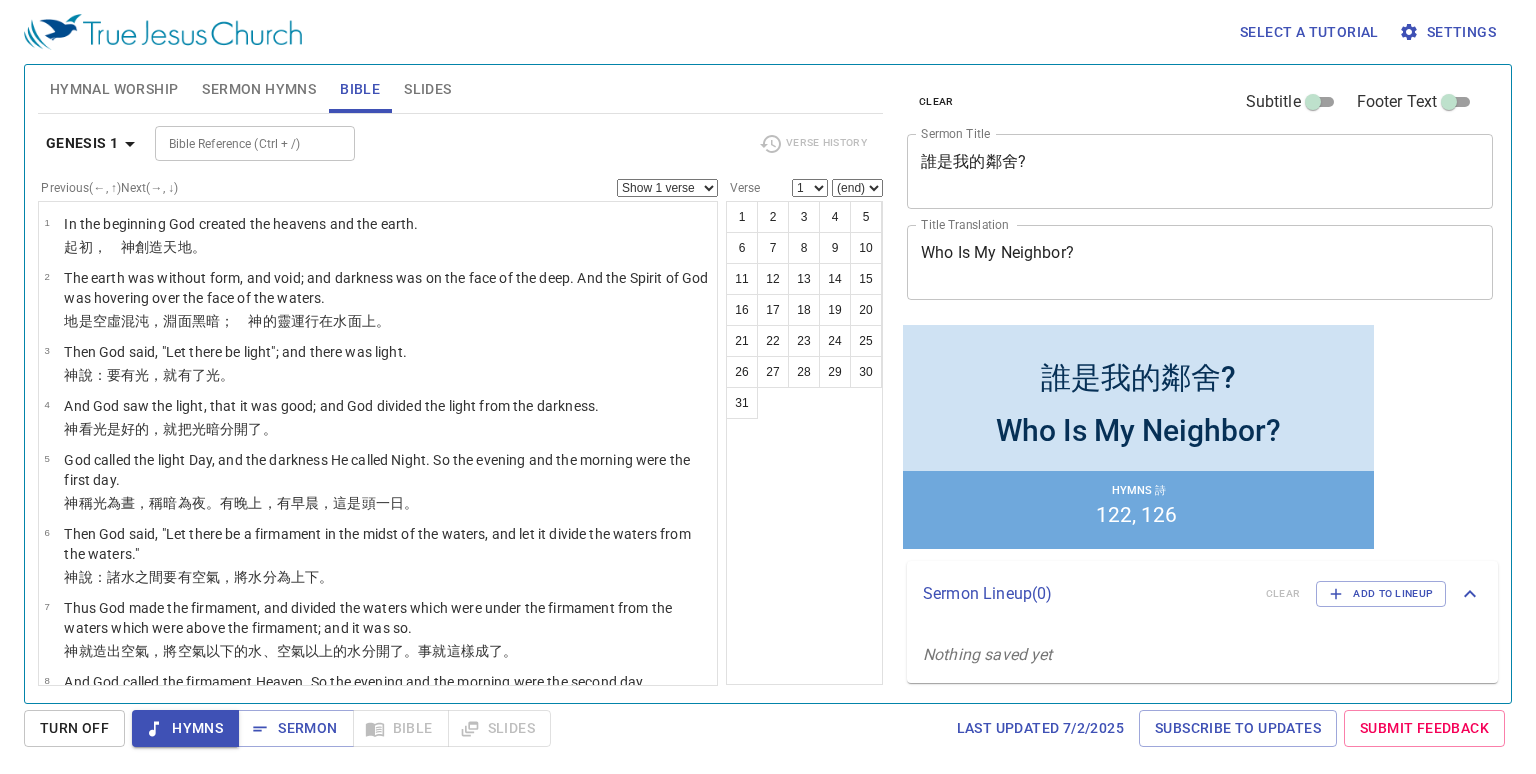 click on "Slides" at bounding box center [427, 89] 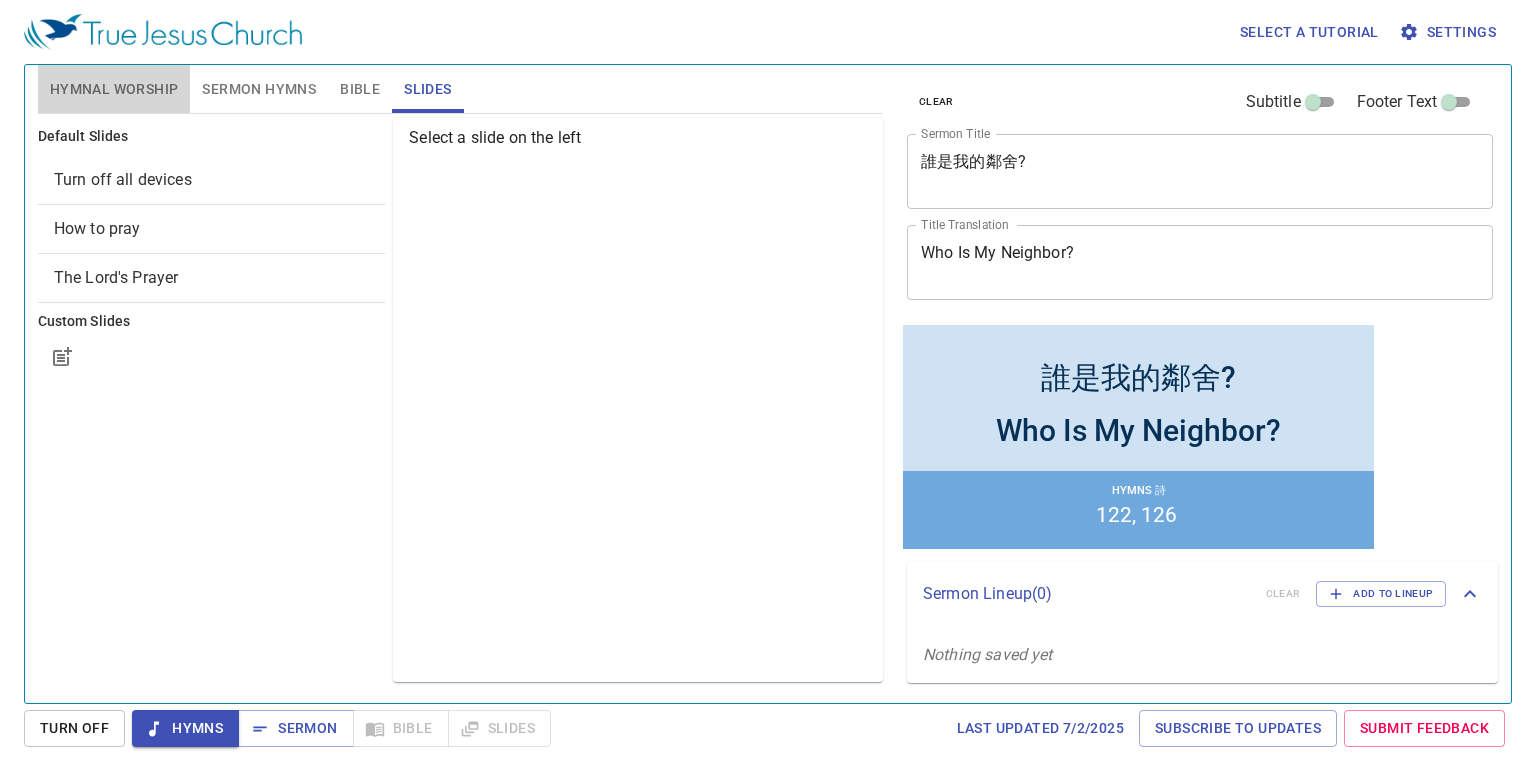 click on "Hymnal Worship" at bounding box center (114, 89) 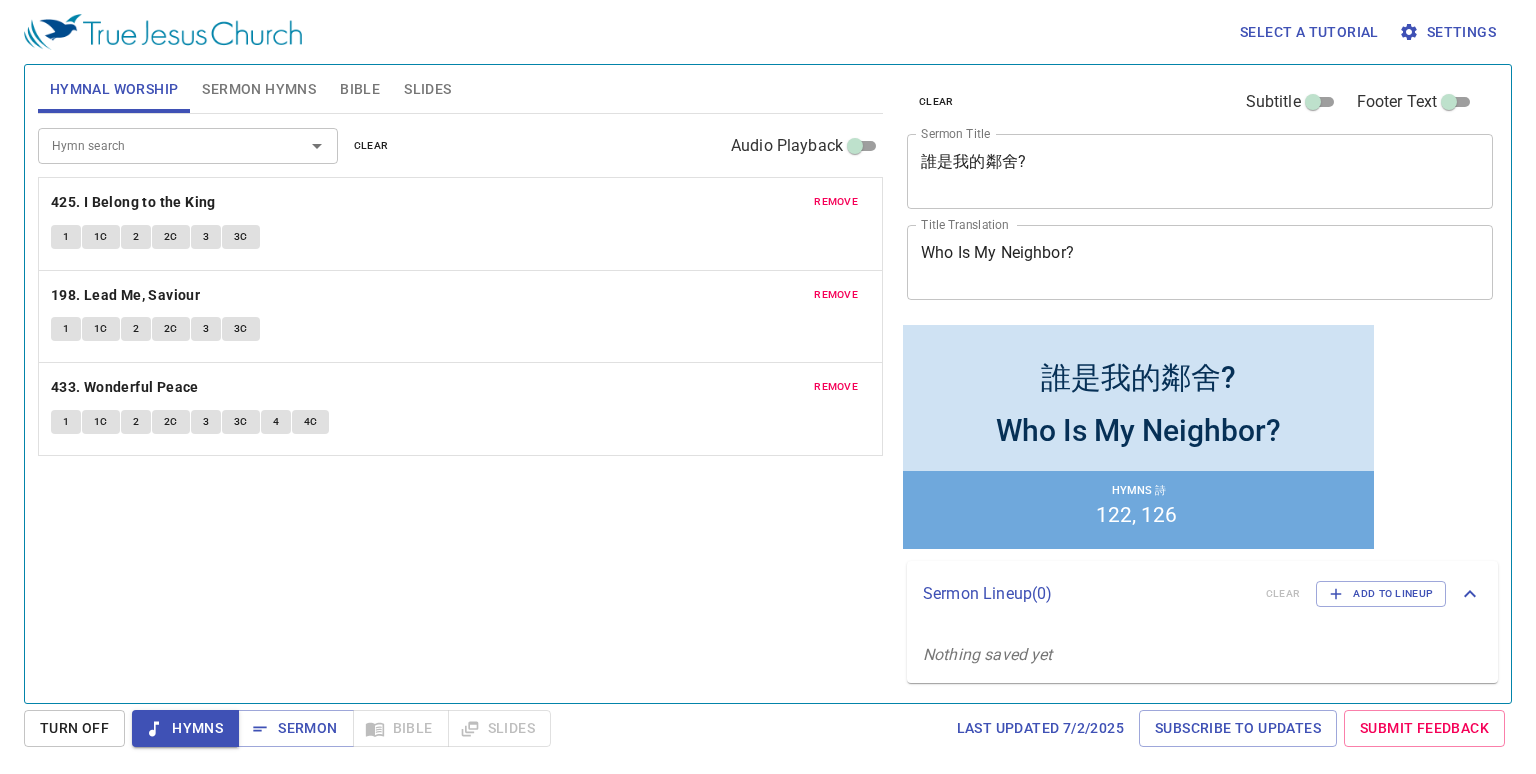 click on "Sermon Hymns" at bounding box center [259, 89] 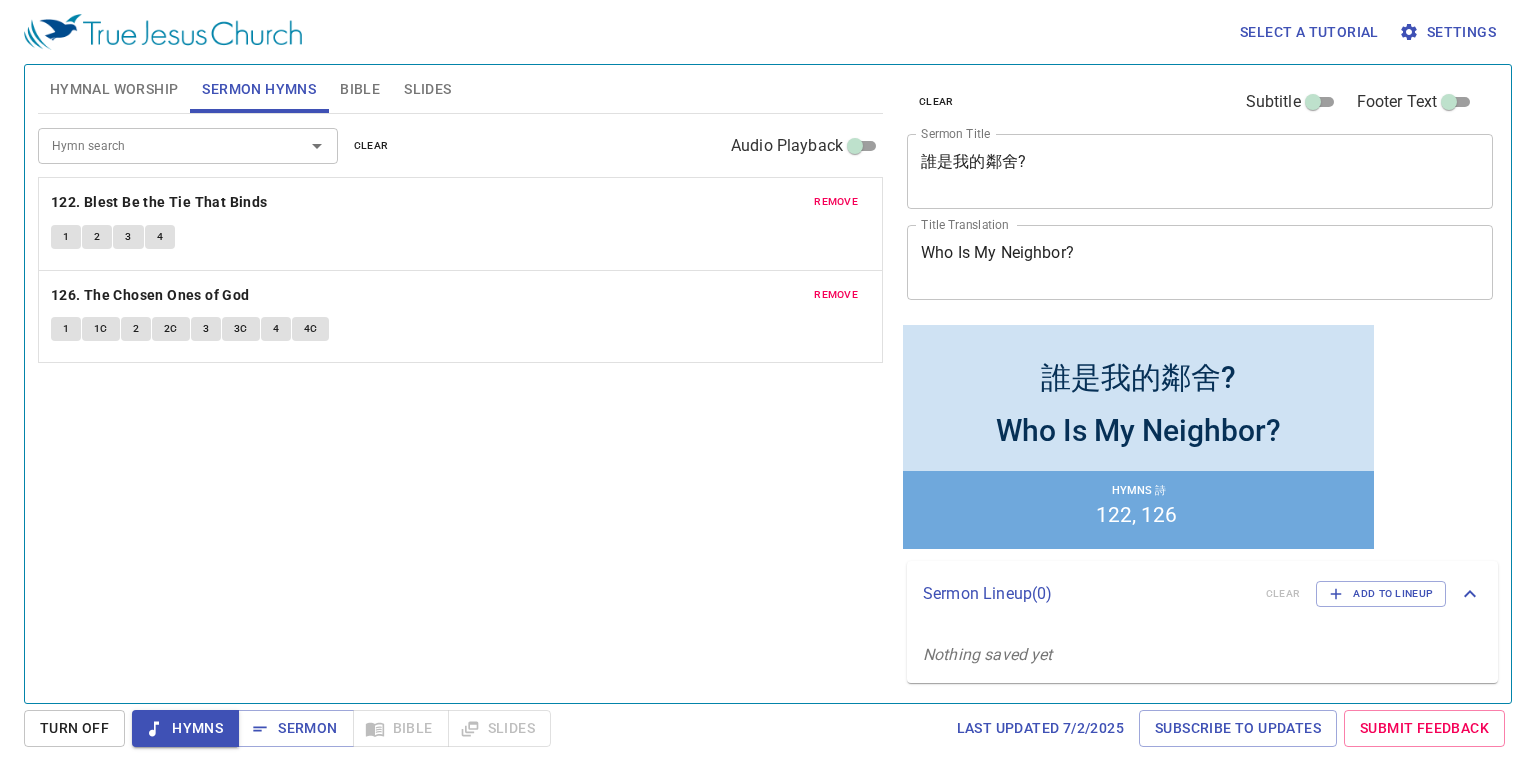 click on "Hymnal Worship" at bounding box center (114, 89) 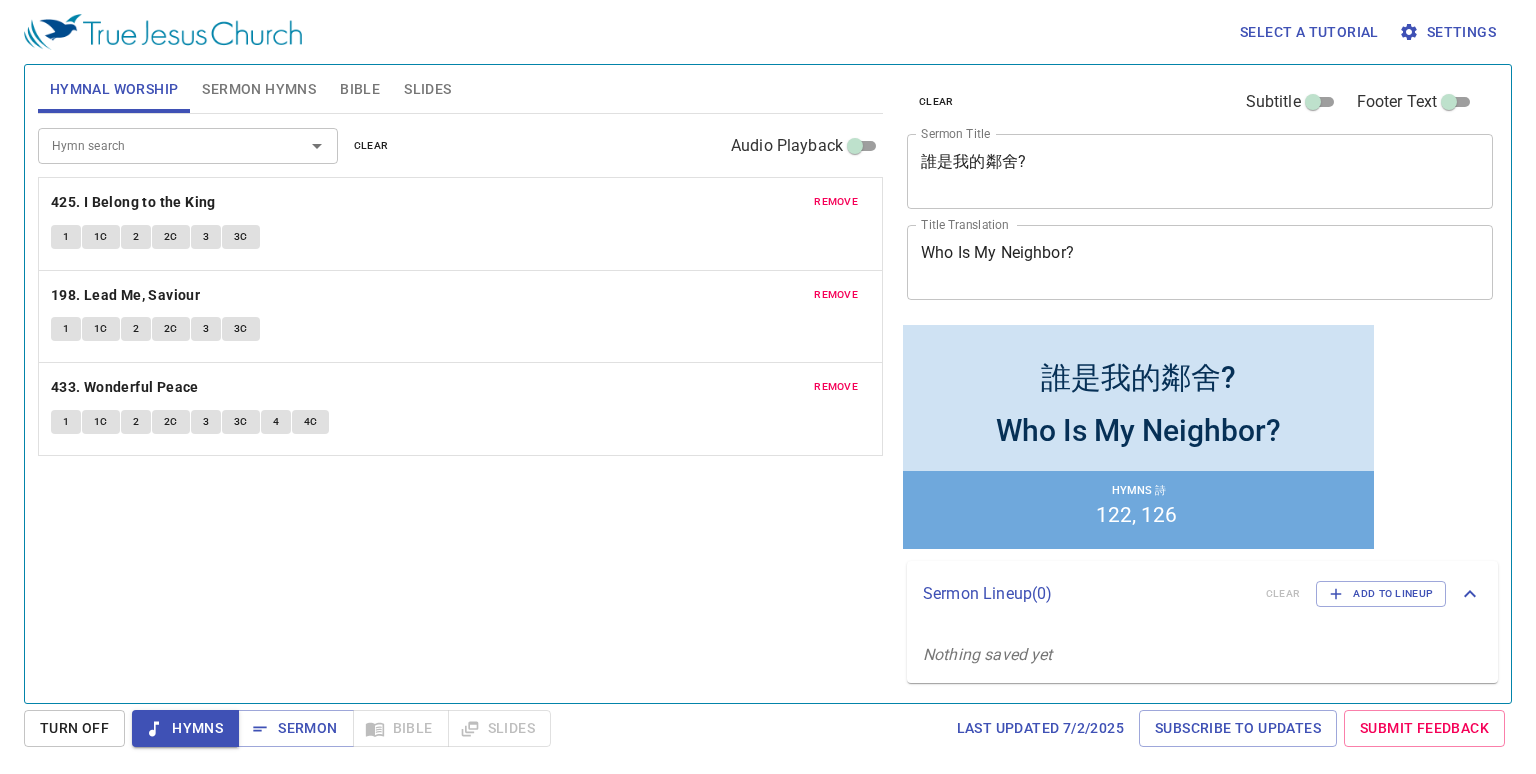 click on "Hymn search Hymn search   clear Audio Playback remove 425. I Belong to the King   1 1C 2 2C 3 3C remove 198. Lead Me, Saviour   1 1C 2 2C 3 3C remove 433. Wonderful Peace   1 1C 2 2C 3 3C 4 4C" at bounding box center [460, 400] 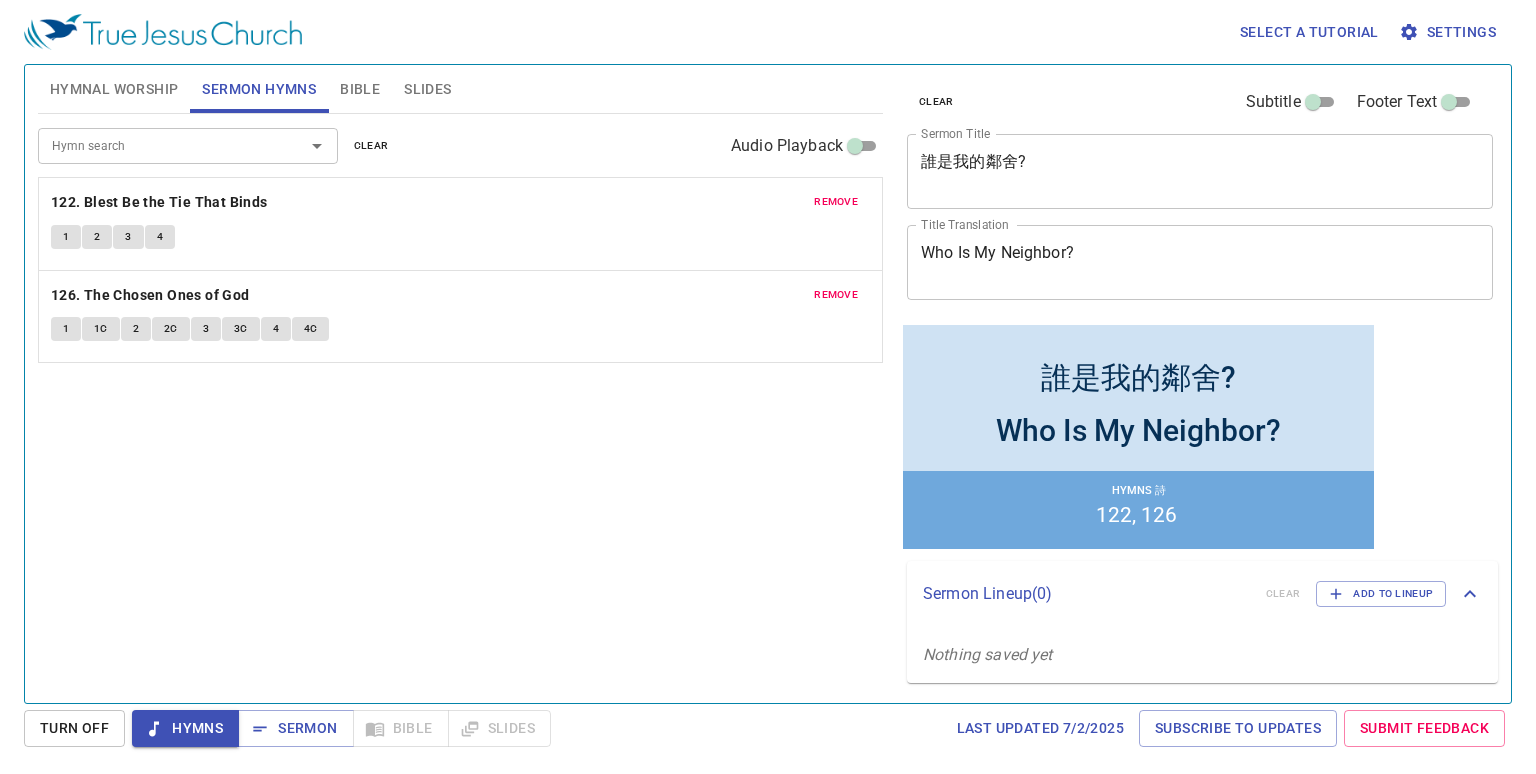 click on "Hymnal Worship" at bounding box center (114, 89) 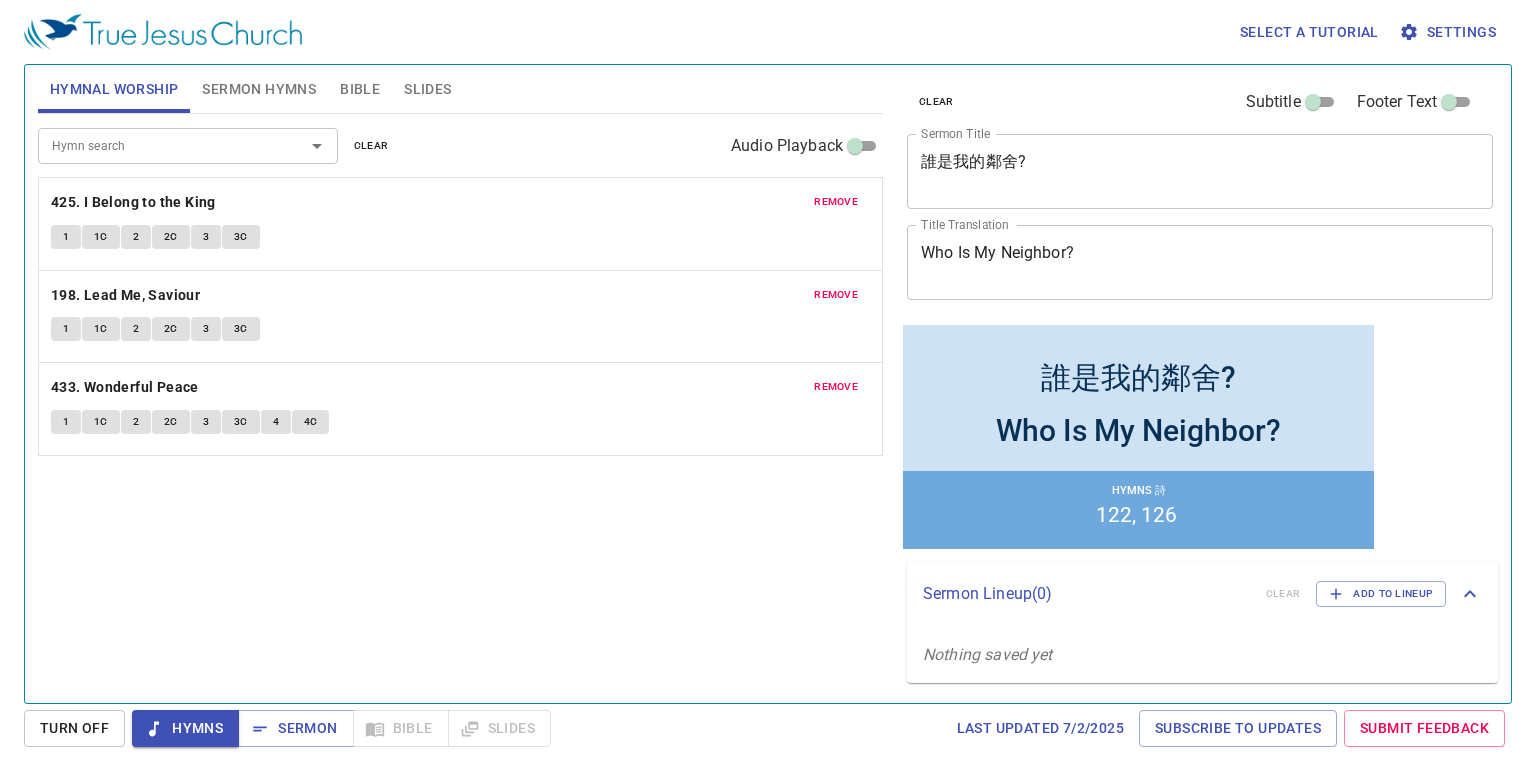 click on "Hymn search Hymn search   clear Audio Playback remove 425. I Belong to the King   1 1C 2 2C 3 3C remove 198. Lead Me, Saviour   1 1C 2 2C 3 3C remove 433. Wonderful Peace   1 1C 2 2C 3 3C 4 4C" at bounding box center [460, 400] 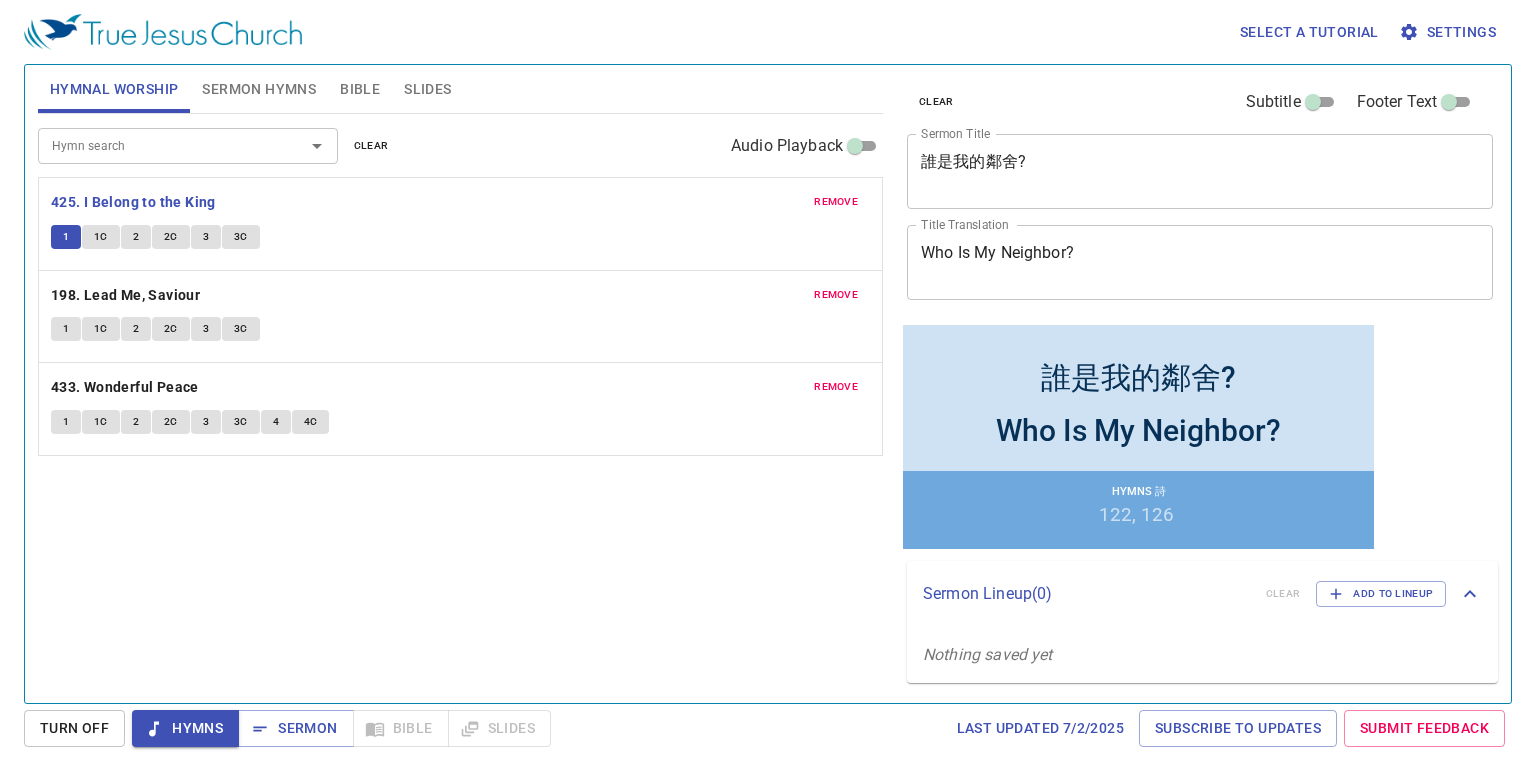 click on "Hymn search Hymn search   clear Audio Playback remove 425. I Belong to the King   1 1C 2 2C 3 3C remove 198. Lead Me, Saviour   1 1C 2 2C 3 3C remove 433. Wonderful Peace   1 1C 2 2C 3 3C 4 4C" at bounding box center [460, 400] 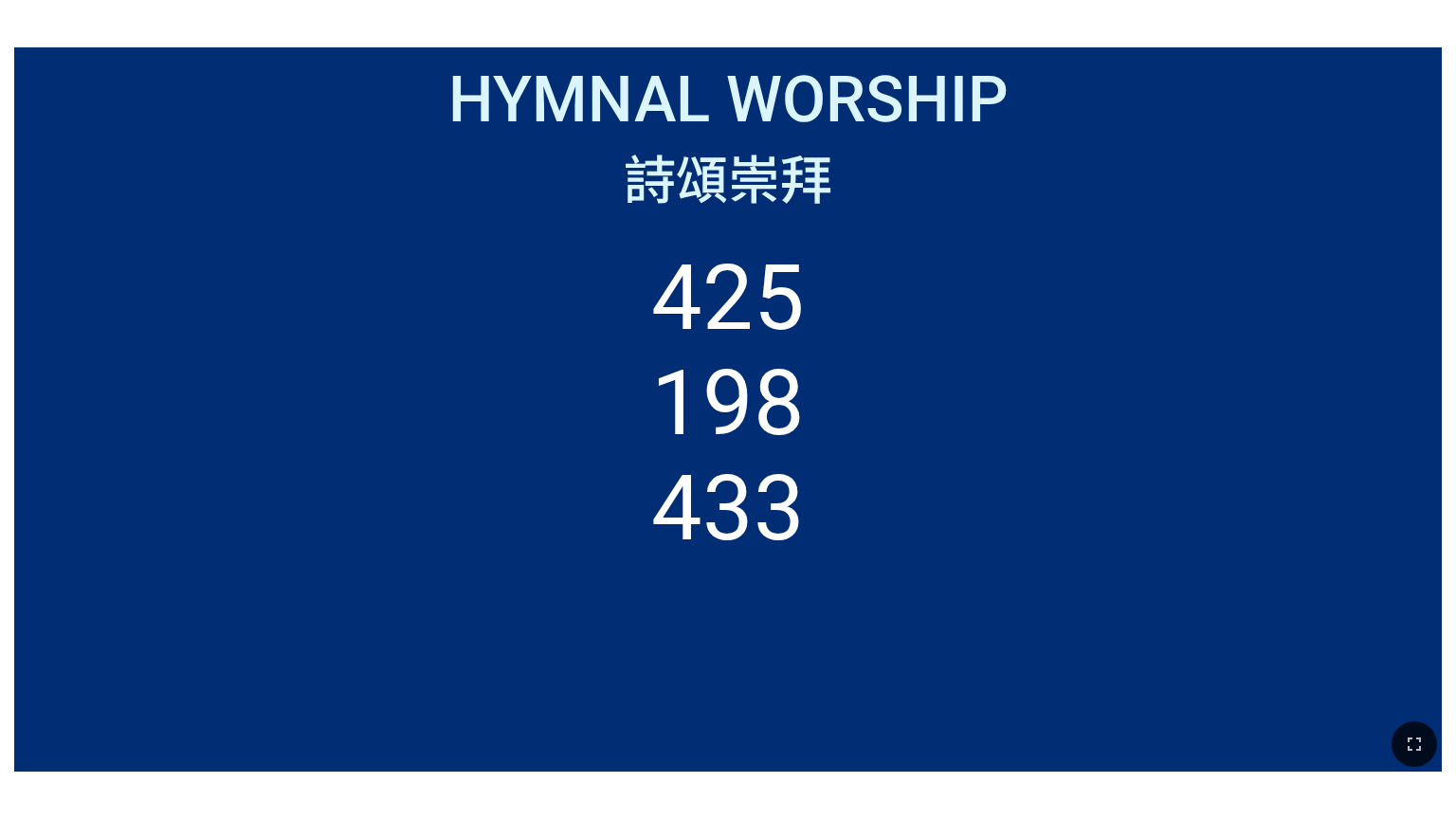 scroll, scrollTop: 0, scrollLeft: 0, axis: both 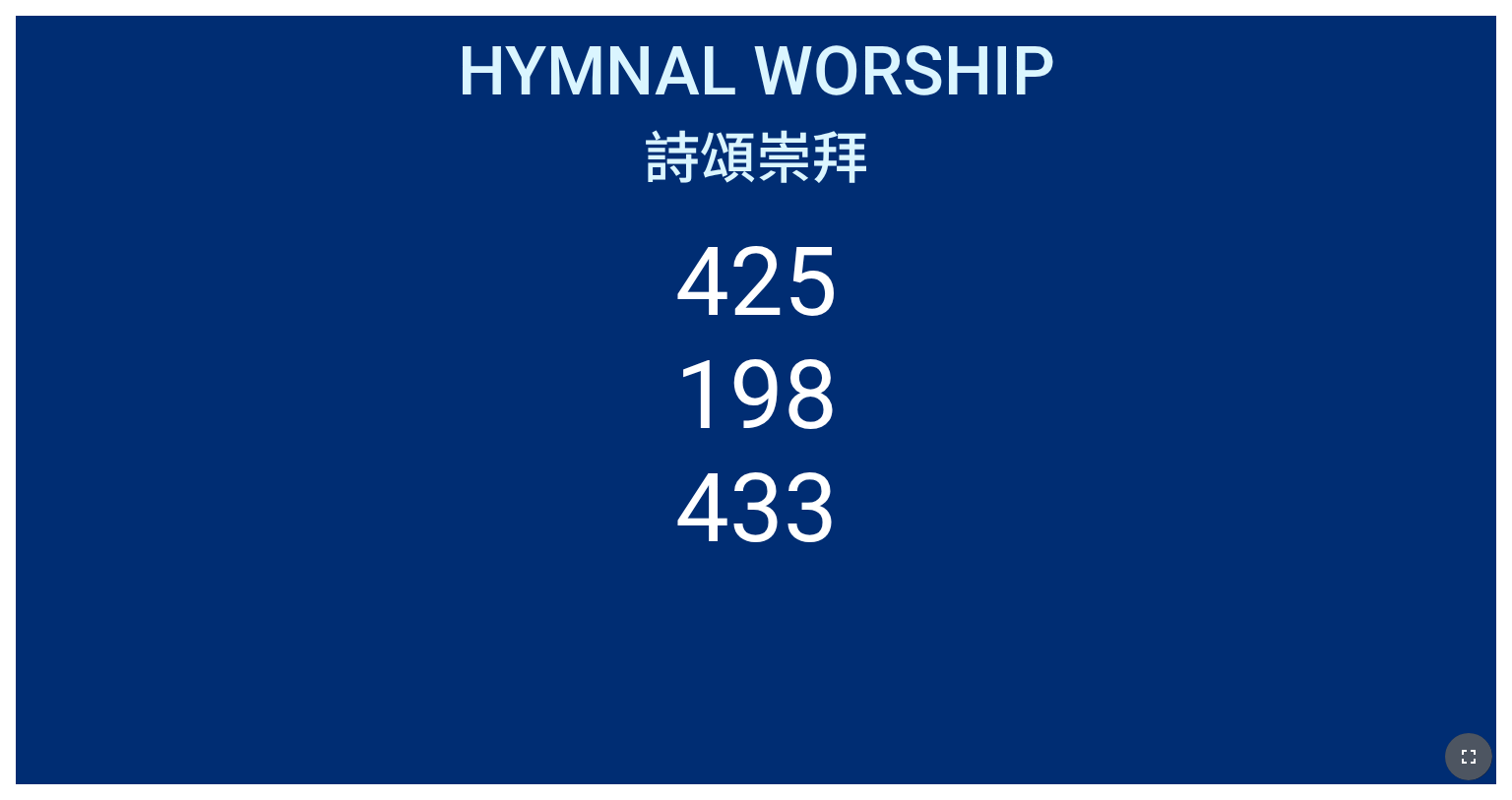 click 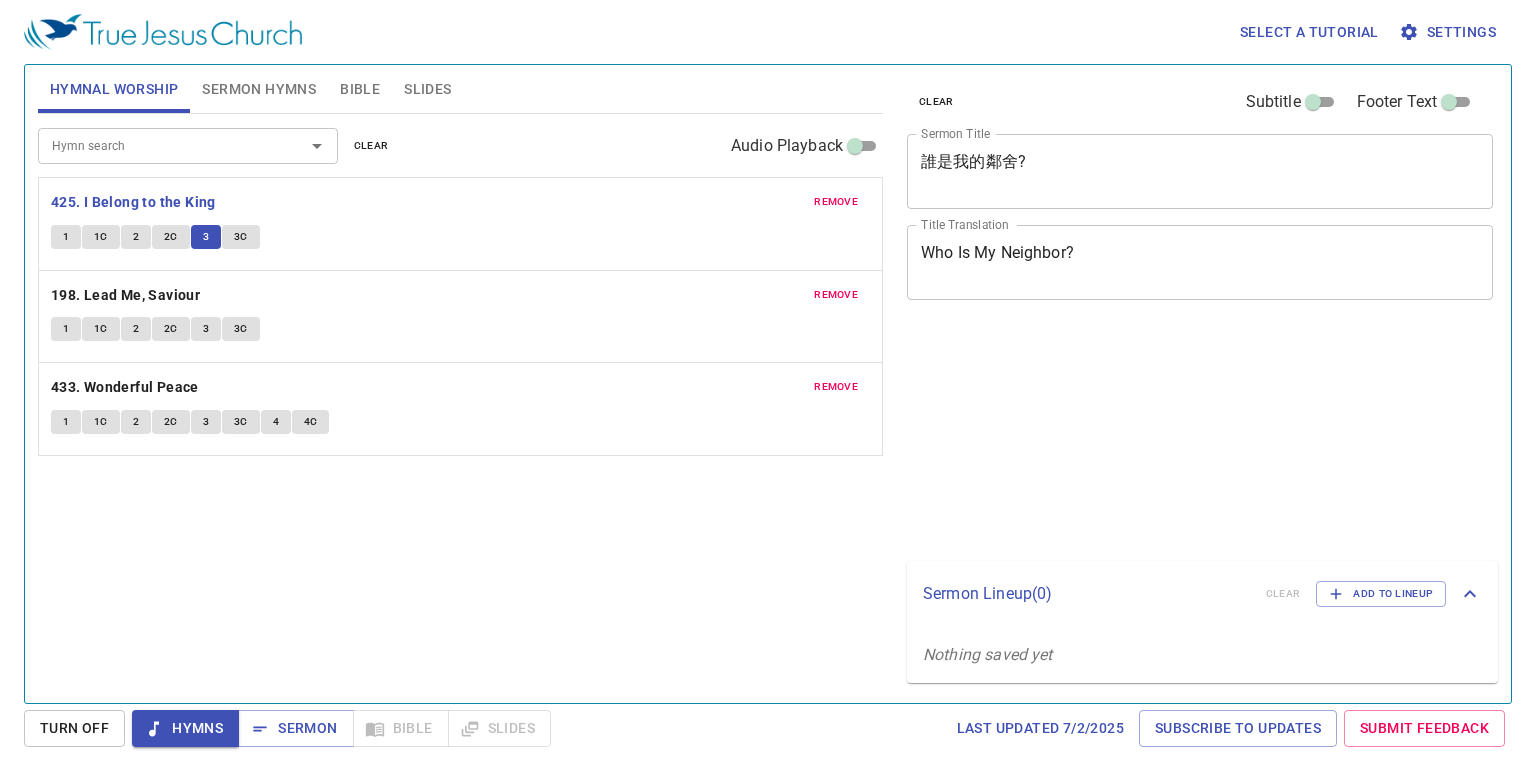 scroll, scrollTop: 0, scrollLeft: 0, axis: both 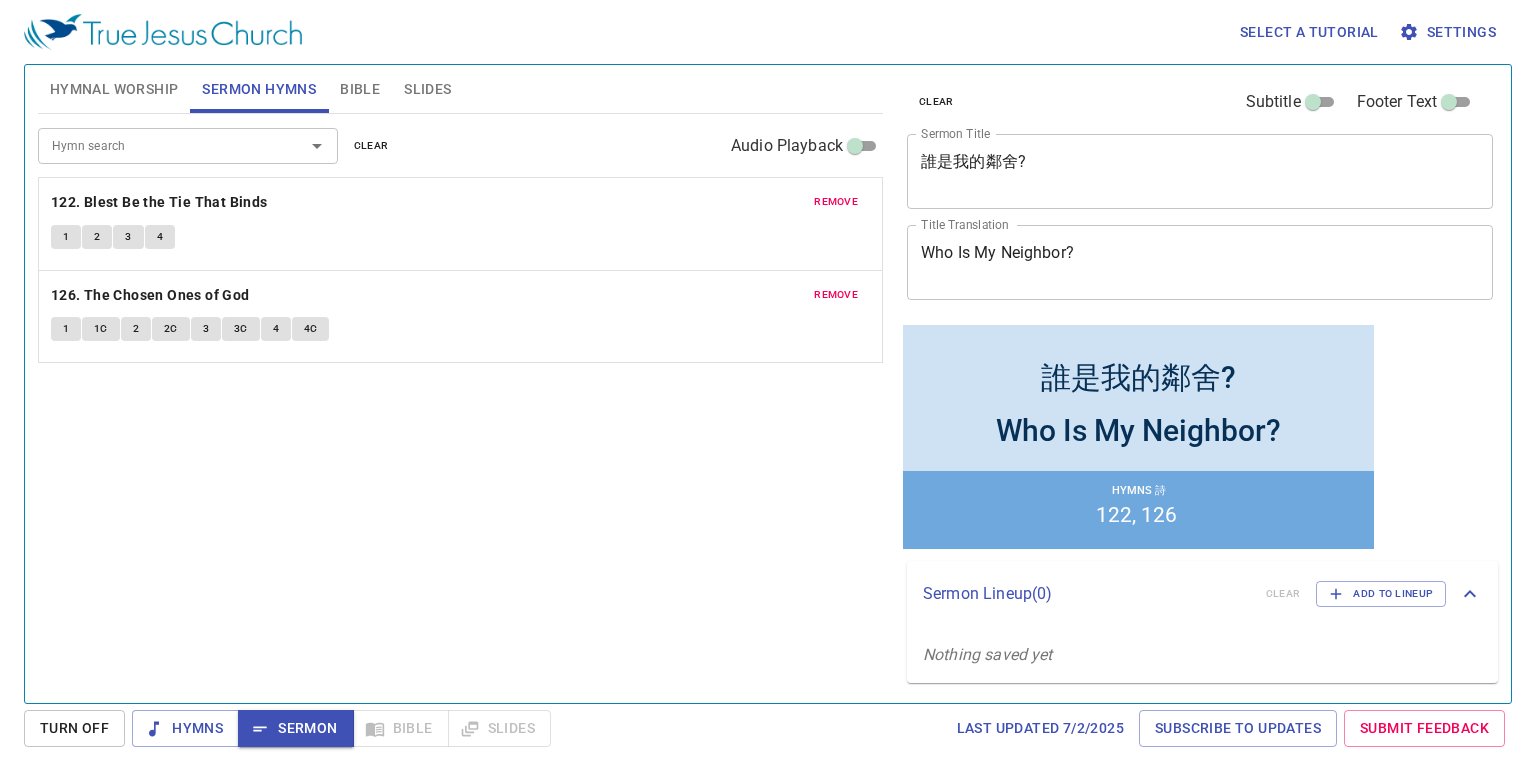 click on "Hymn search Hymn search   clear Audio Playback remove 122. Blest Be the Tie That Binds   1 2 3 4 remove 126. The Chosen Ones of God   1 1C 2 2C 3 3C 4 4C" at bounding box center (460, 400) 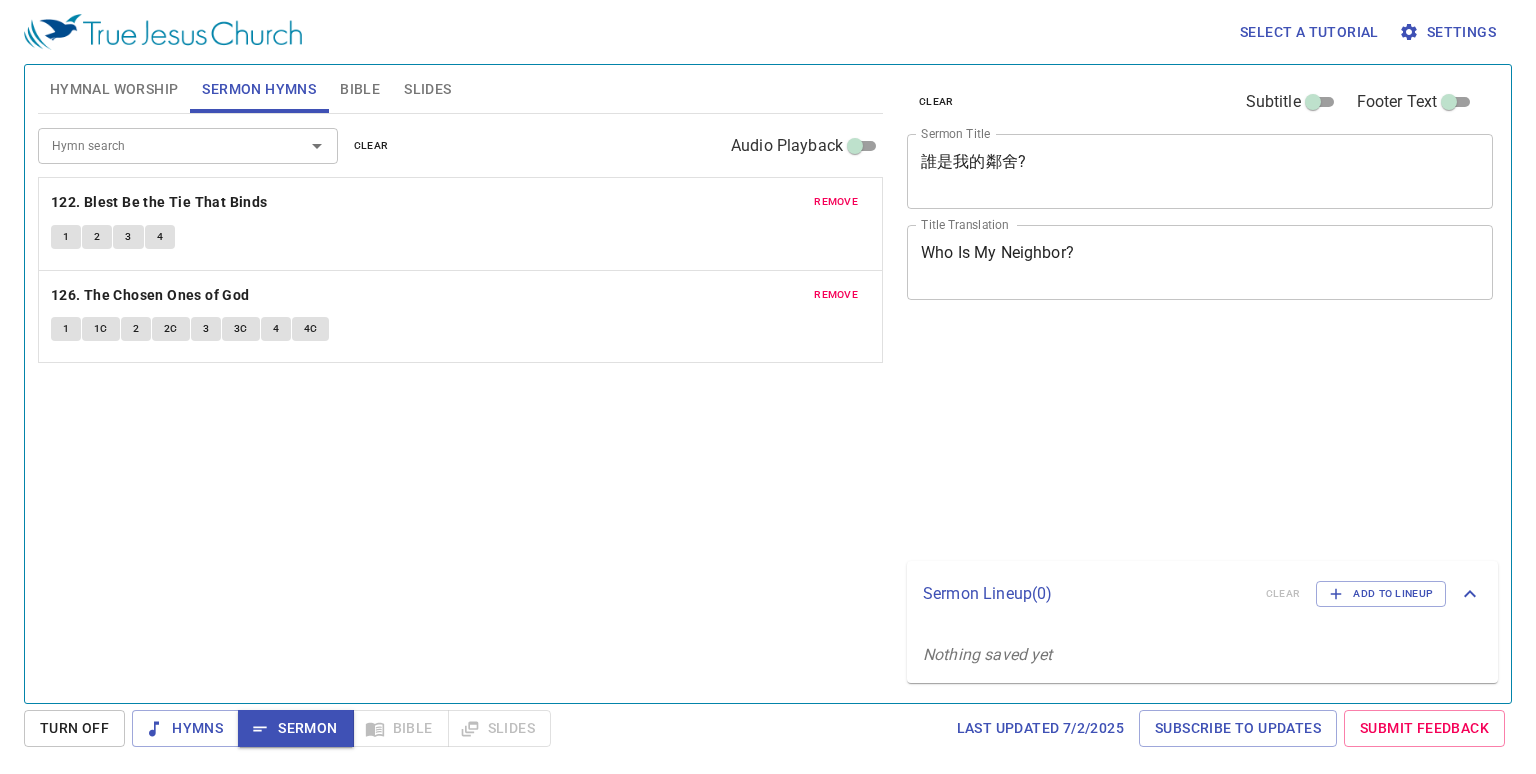 scroll, scrollTop: 0, scrollLeft: 0, axis: both 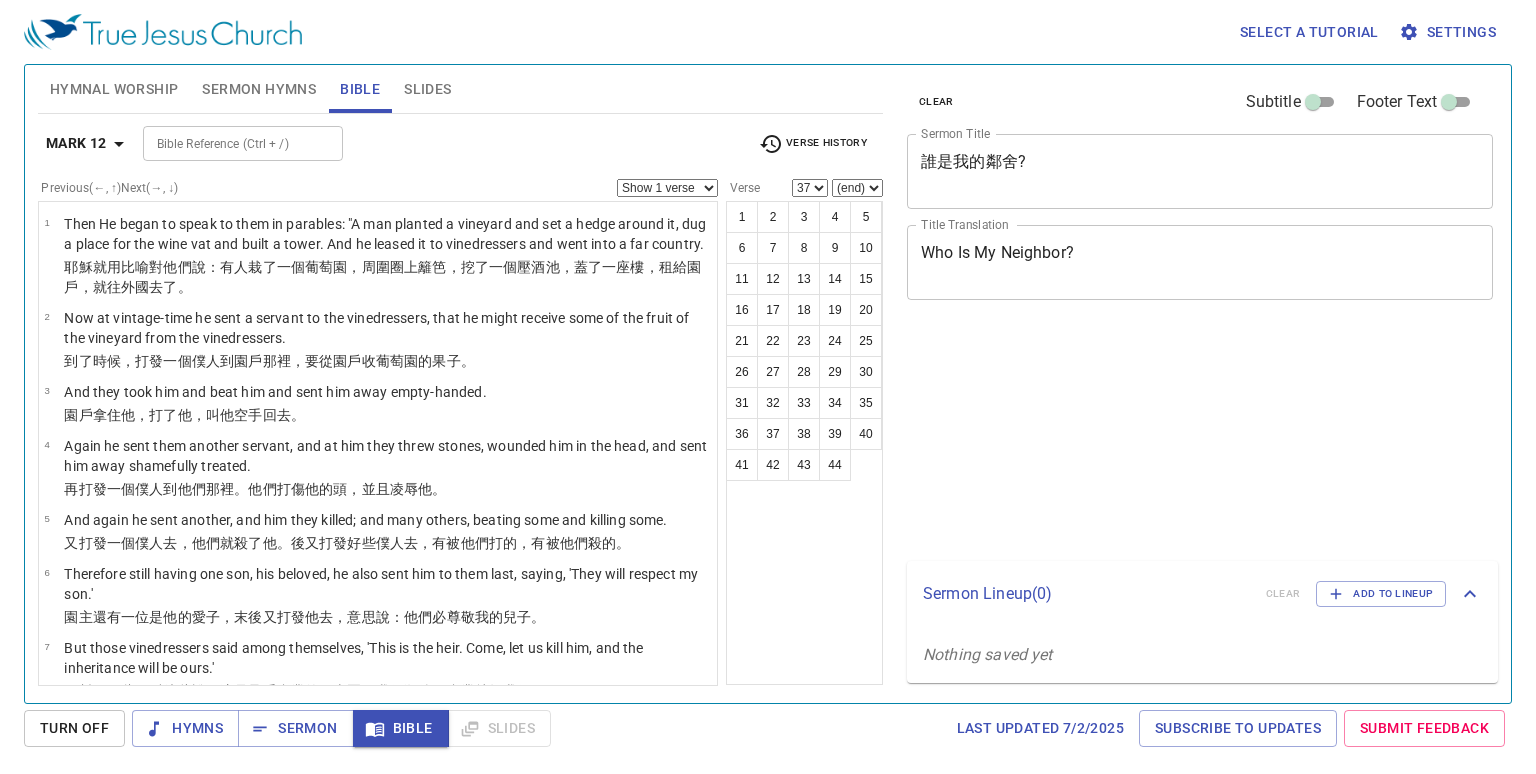 select on "37" 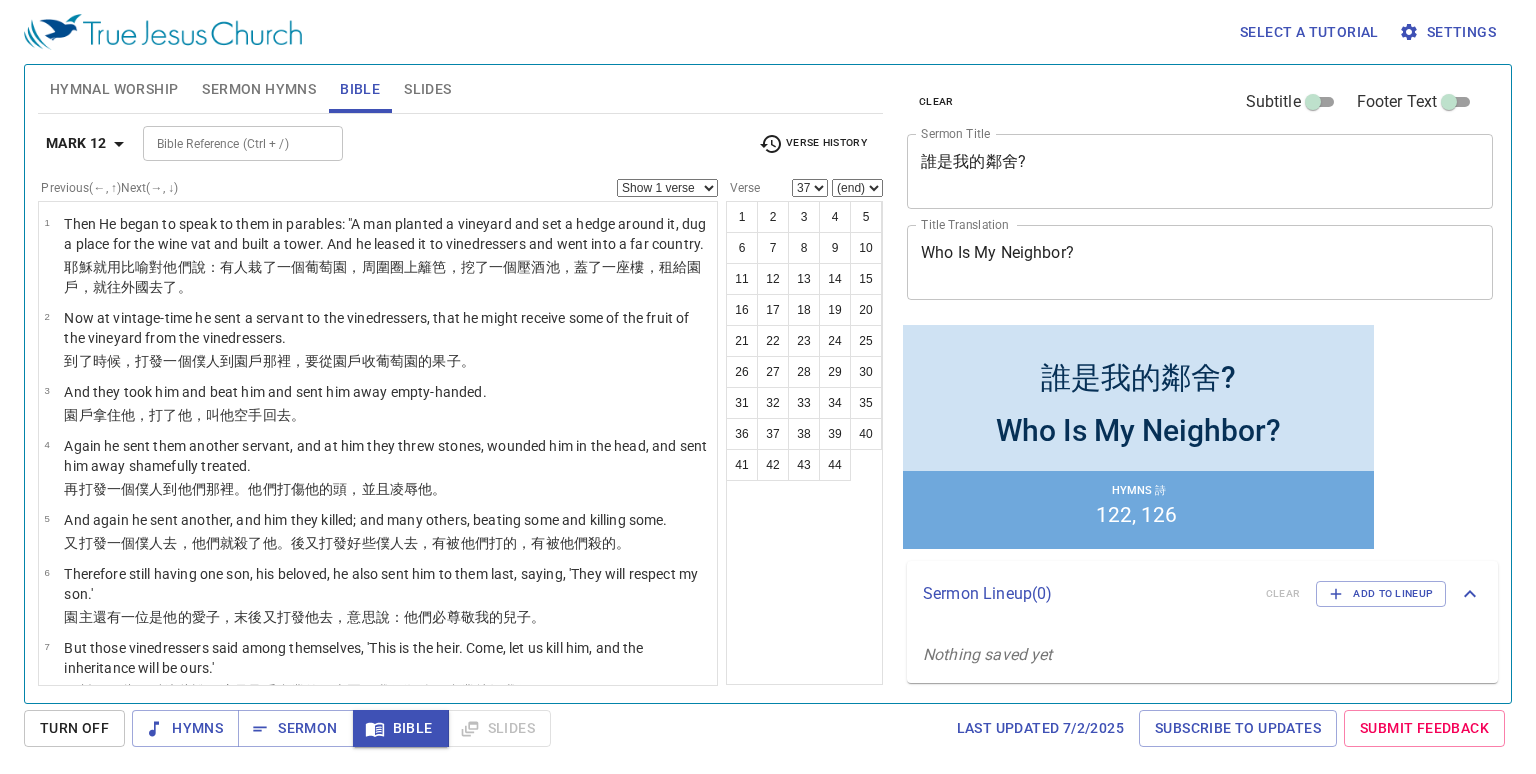 scroll, scrollTop: 1492, scrollLeft: 0, axis: vertical 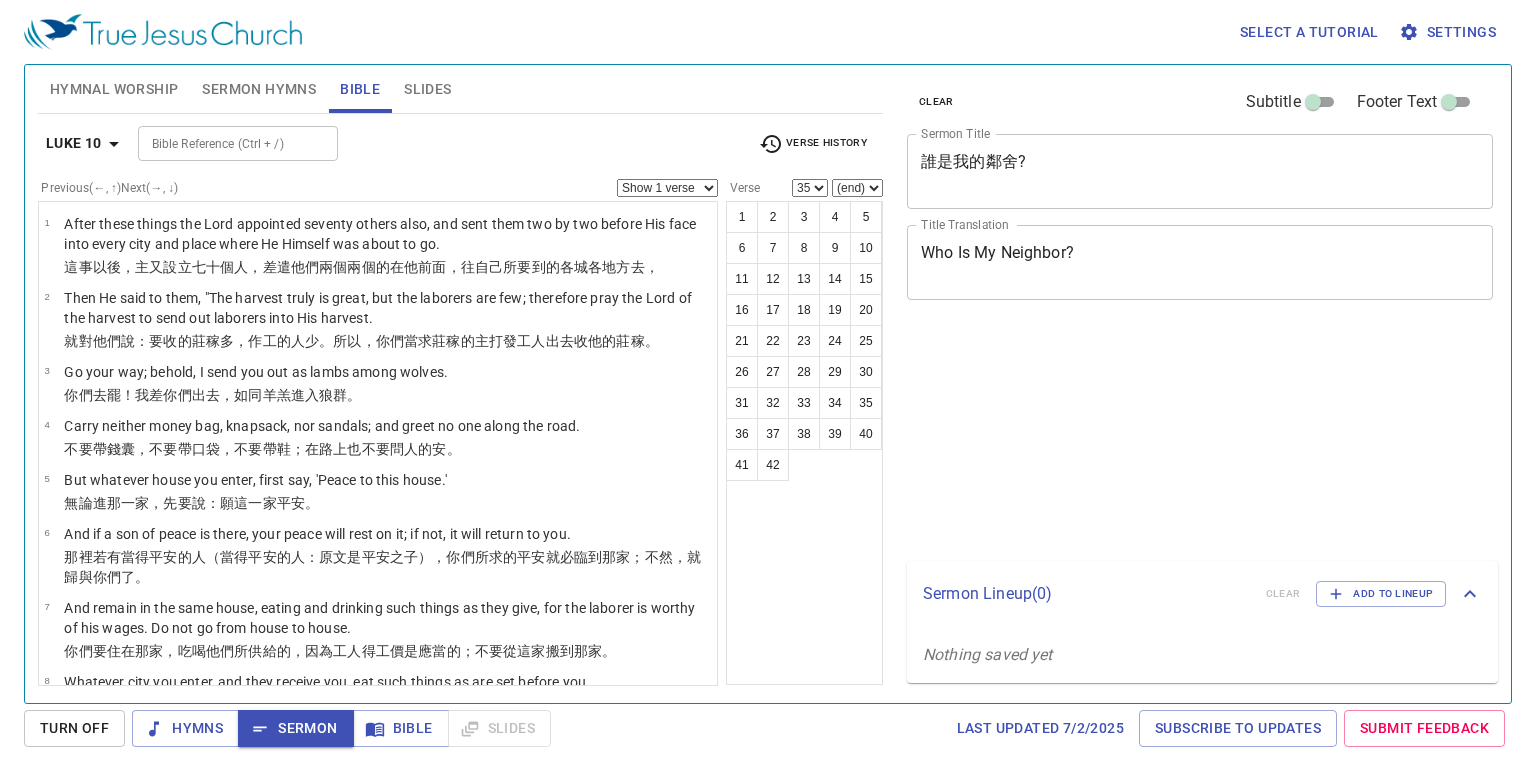 select on "35" 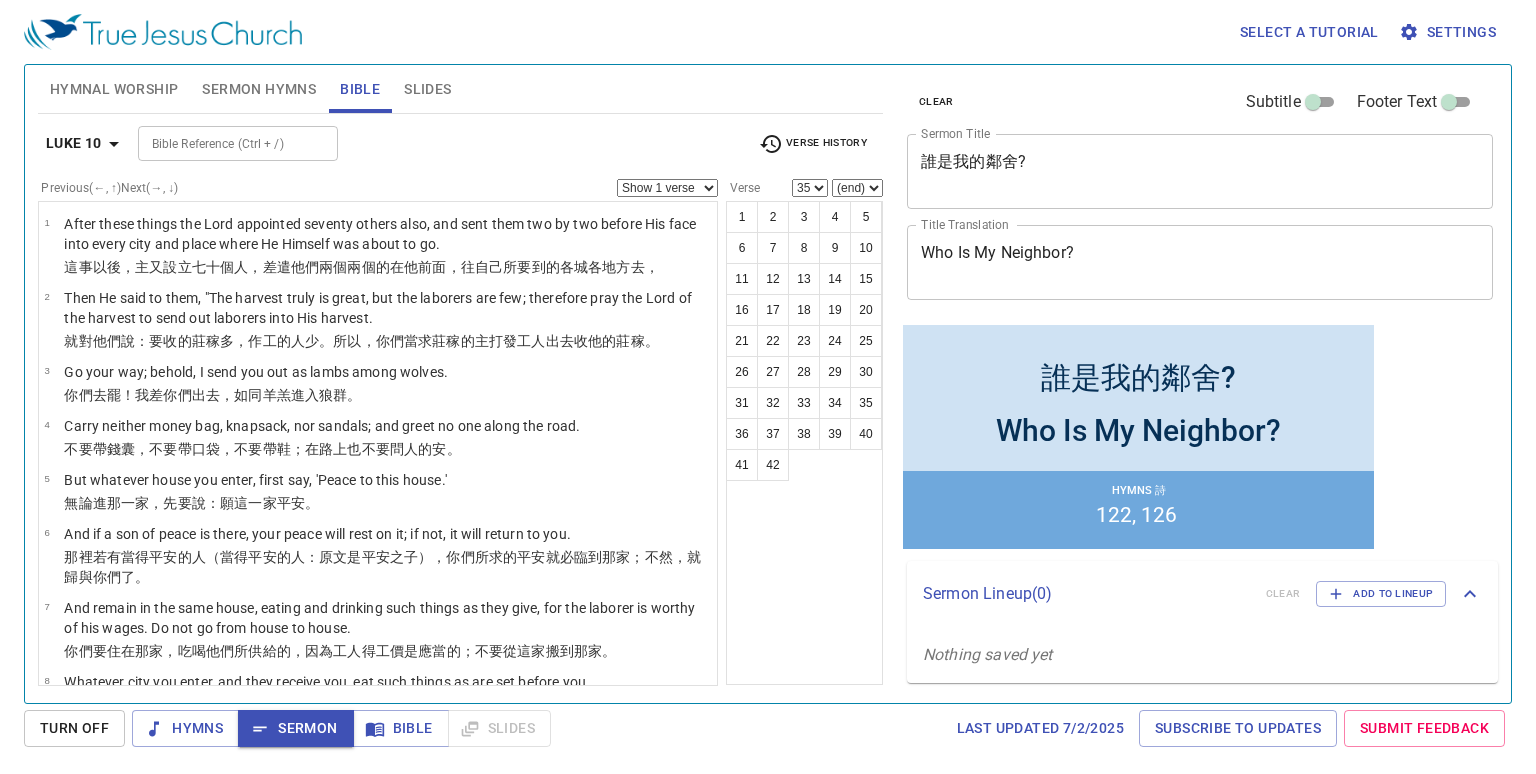 scroll, scrollTop: 1732, scrollLeft: 0, axis: vertical 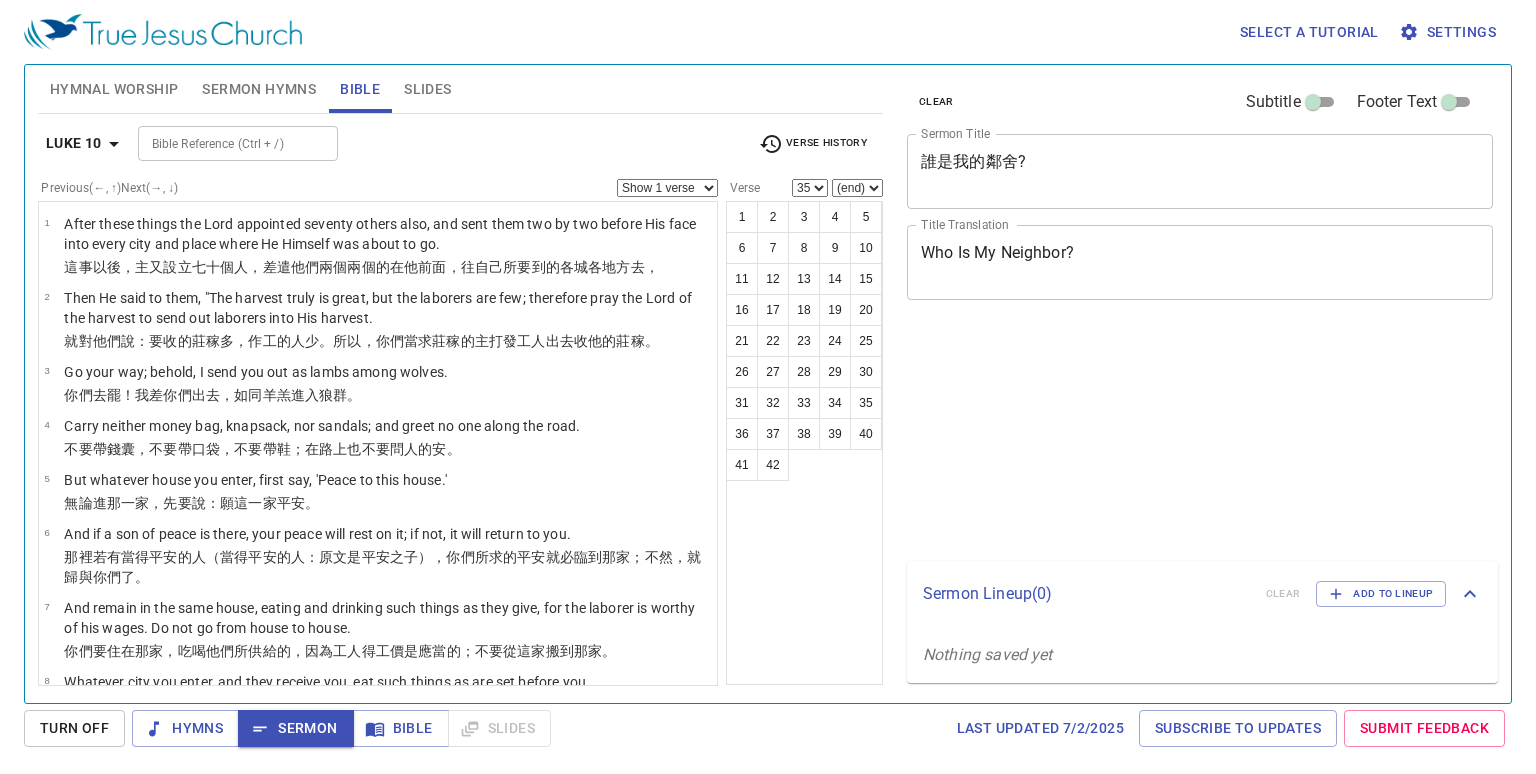 select on "35" 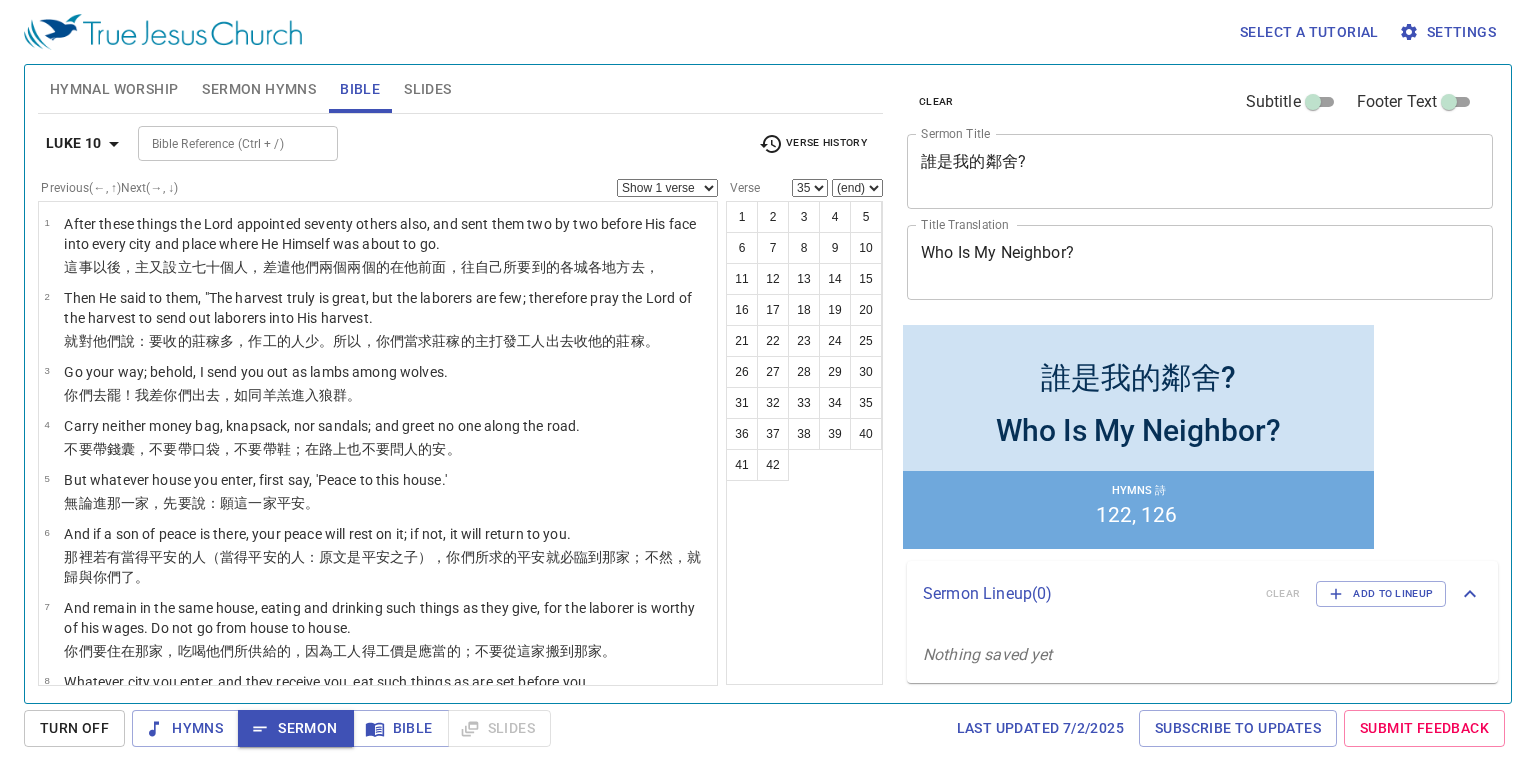 scroll, scrollTop: 2256, scrollLeft: 0, axis: vertical 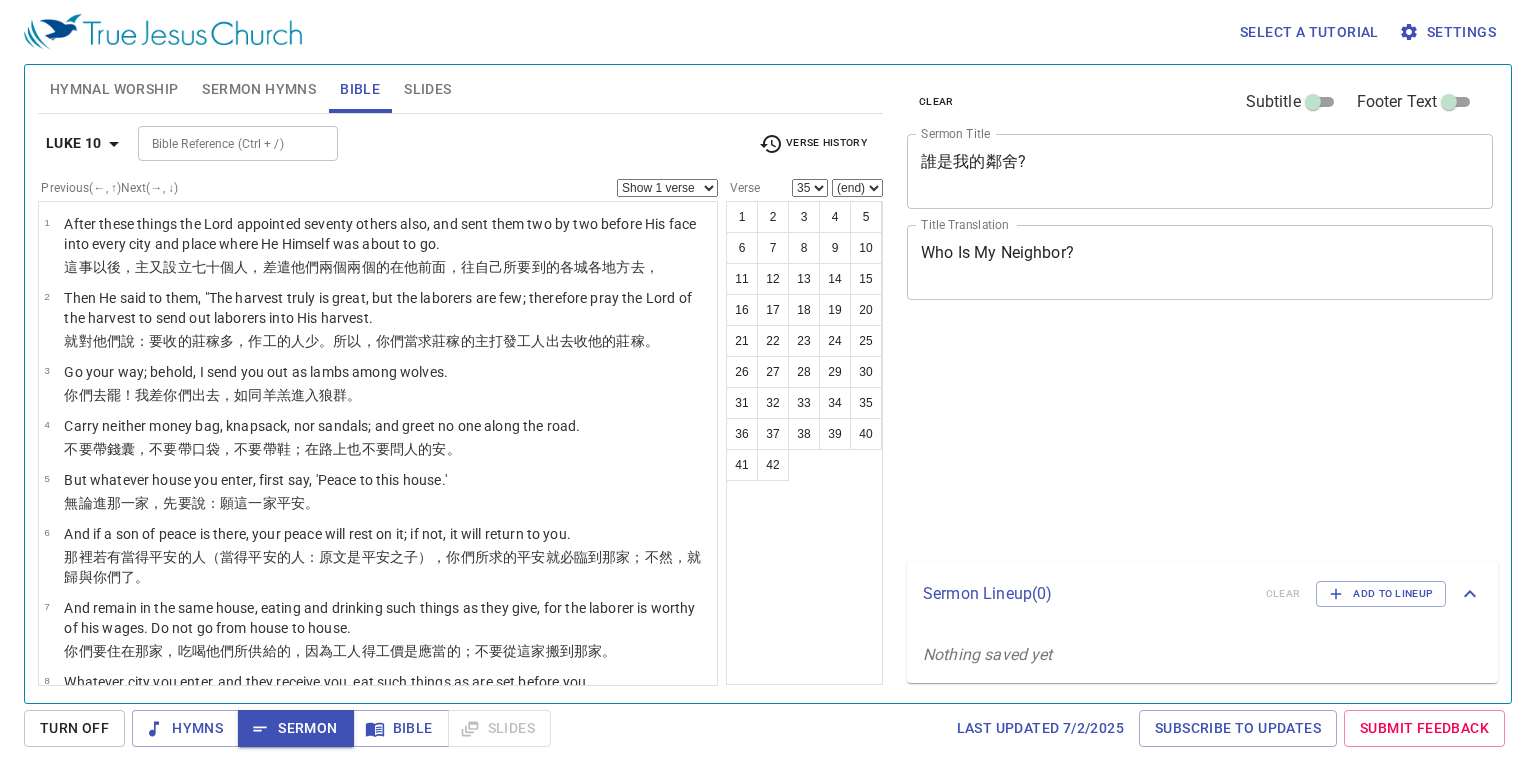 select on "35" 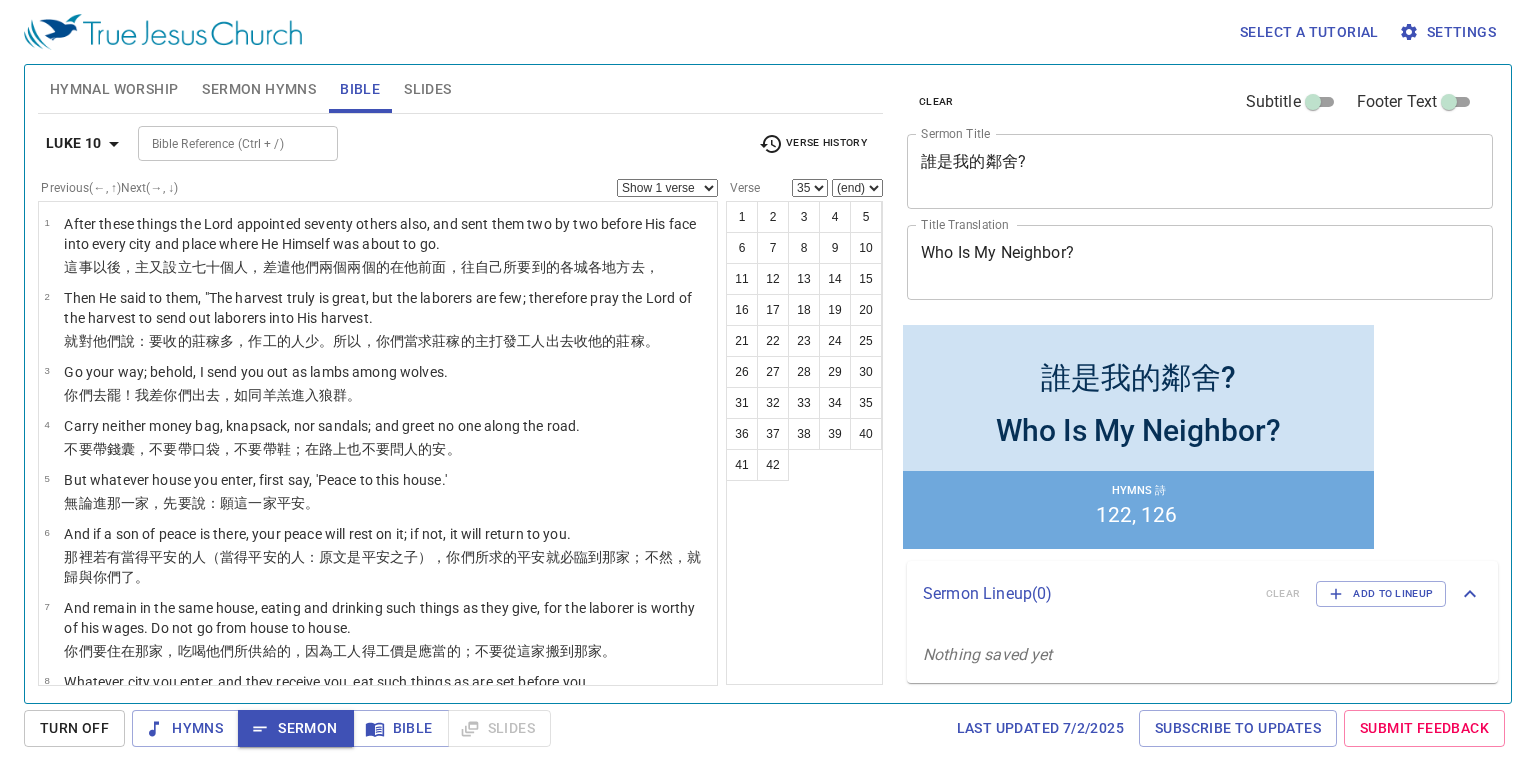 scroll, scrollTop: 2256, scrollLeft: 0, axis: vertical 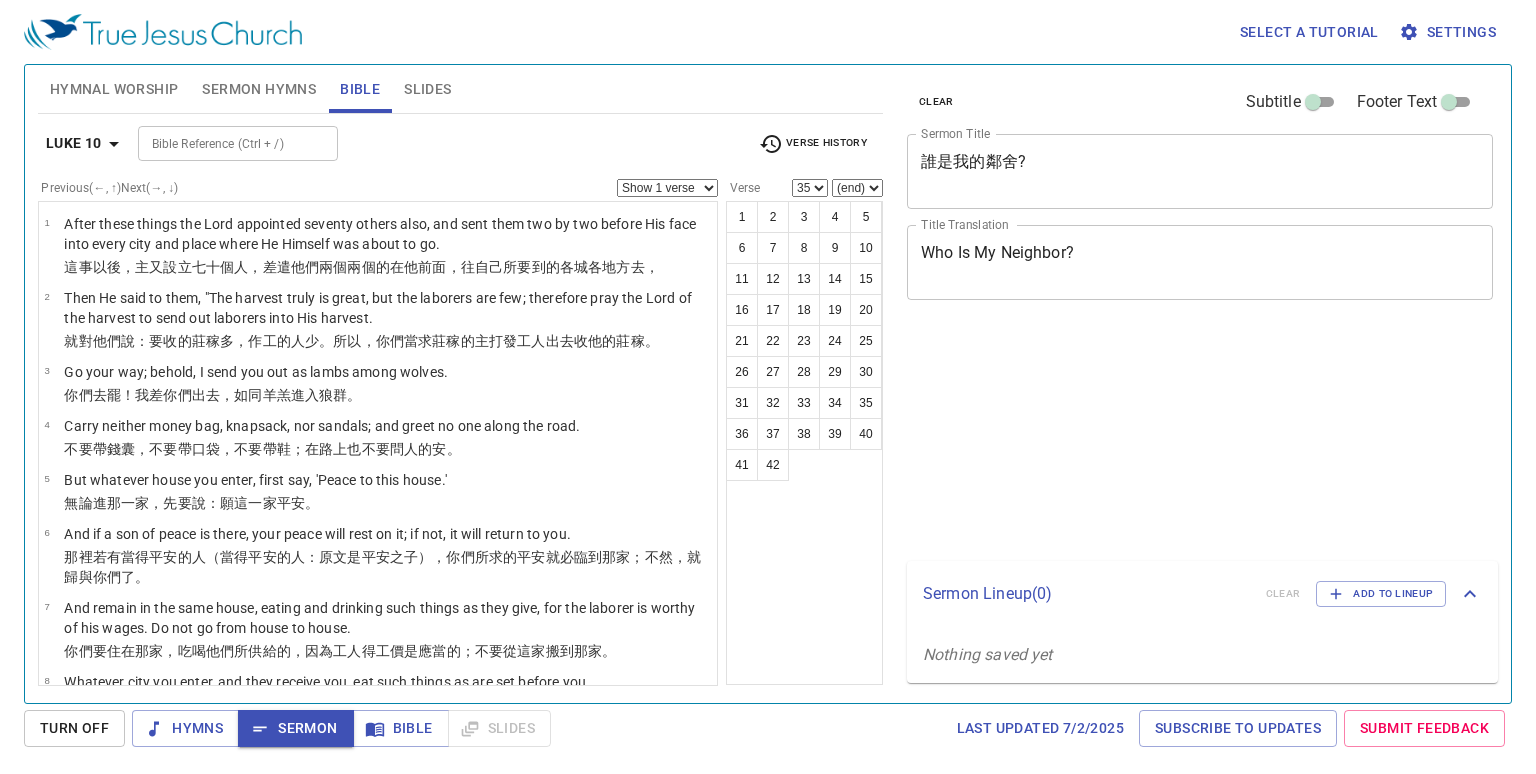 select on "35" 